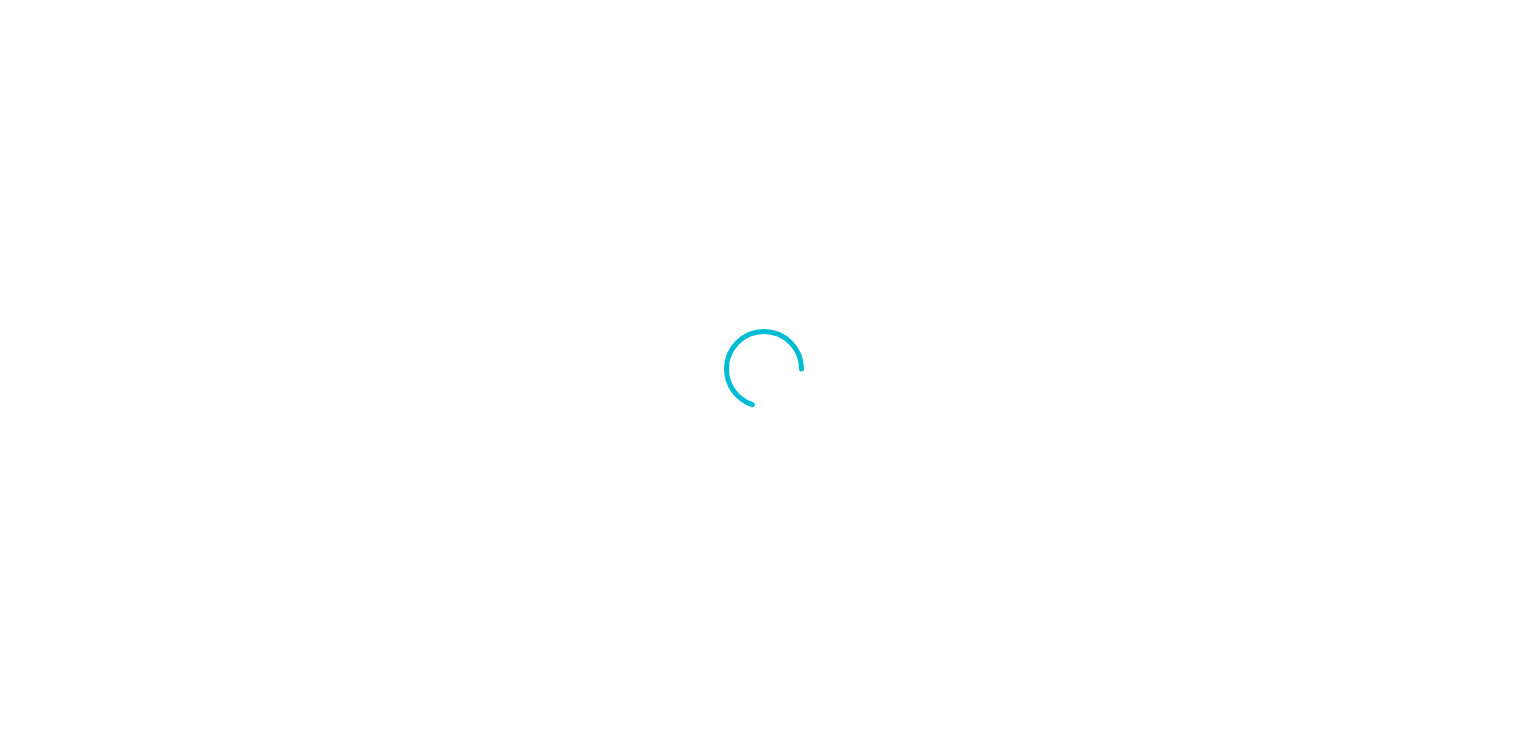 scroll, scrollTop: 0, scrollLeft: 0, axis: both 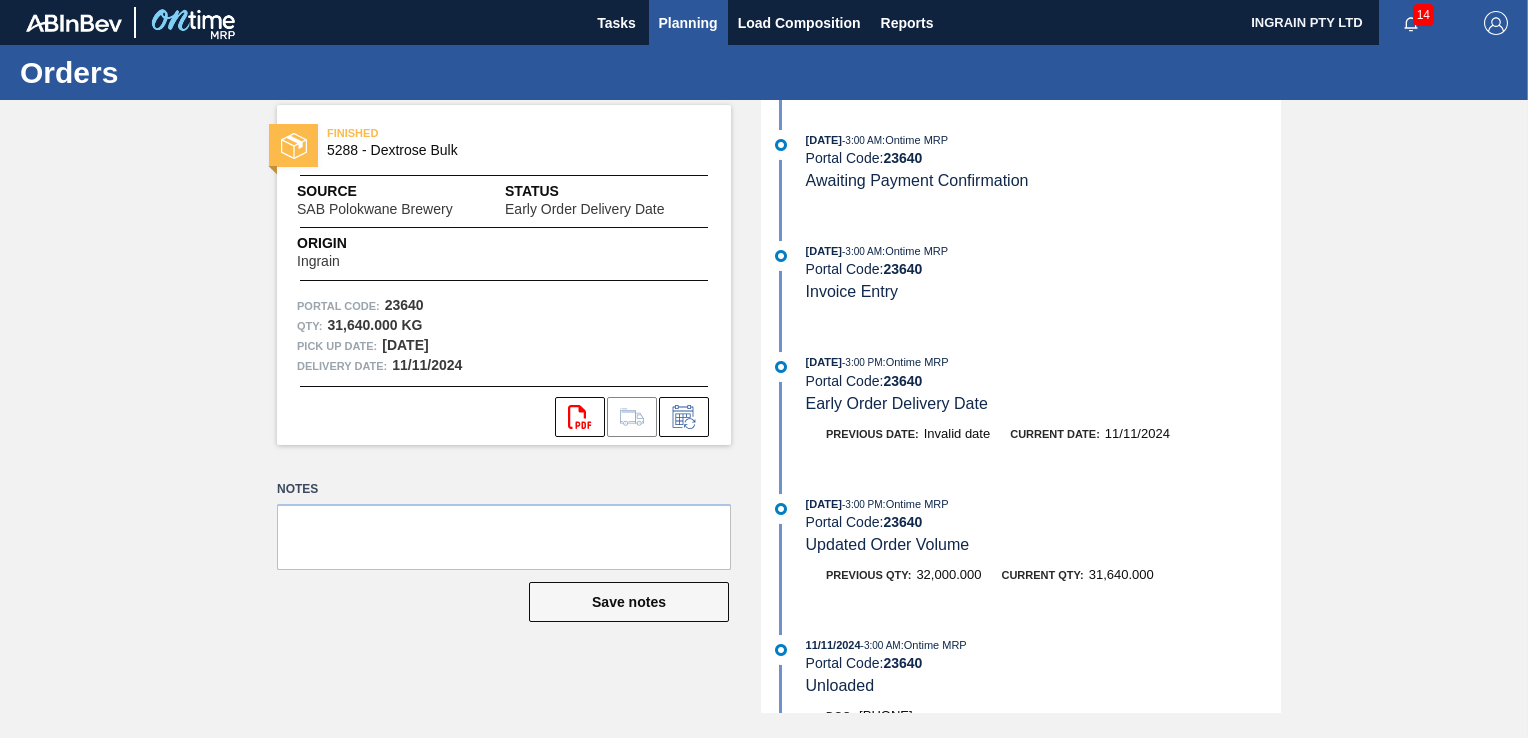 click on "Planning" at bounding box center [688, 23] 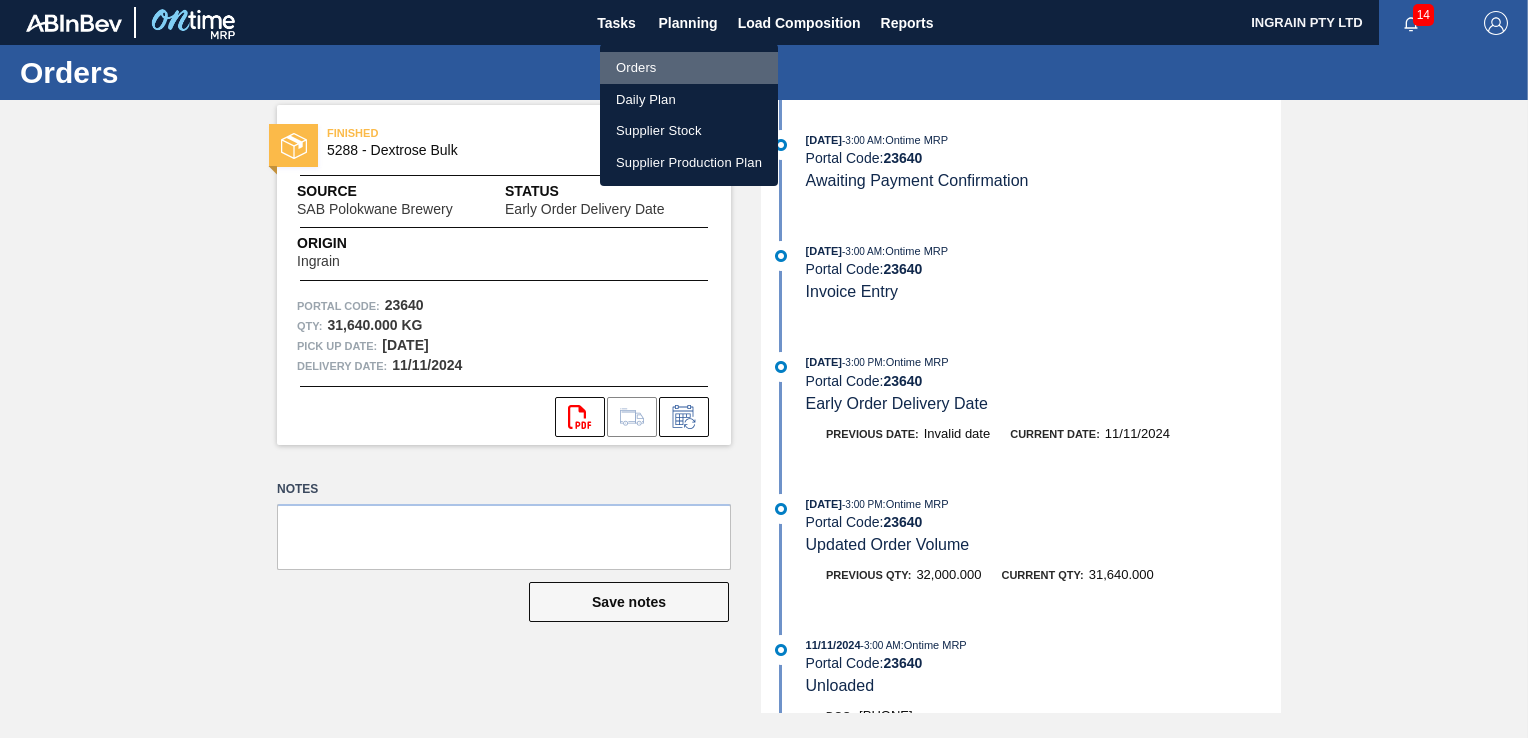 click on "Orders" at bounding box center [689, 68] 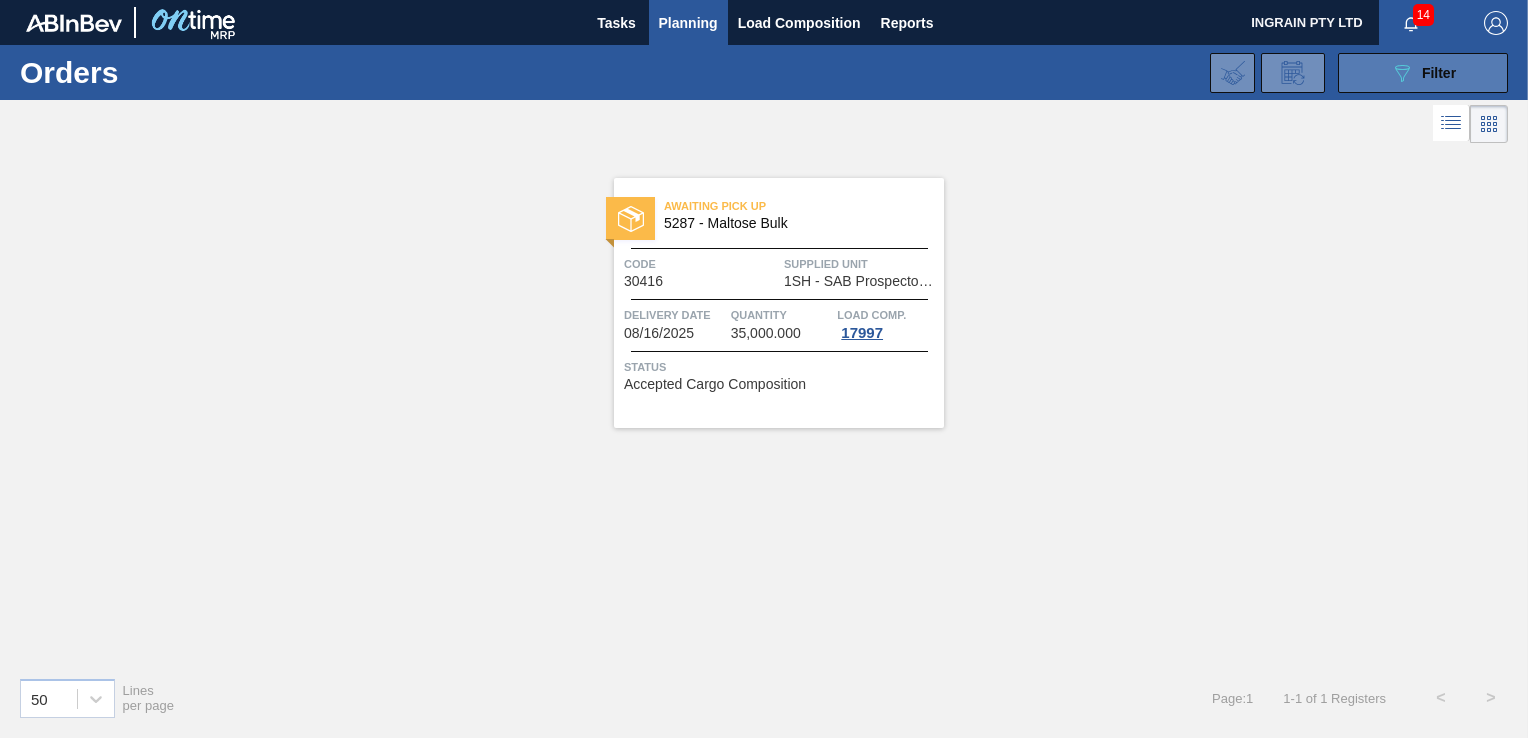 click on "089F7B8B-B2A5-4AFE-B5C0-19BA573D28AC Filter" at bounding box center [1423, 73] 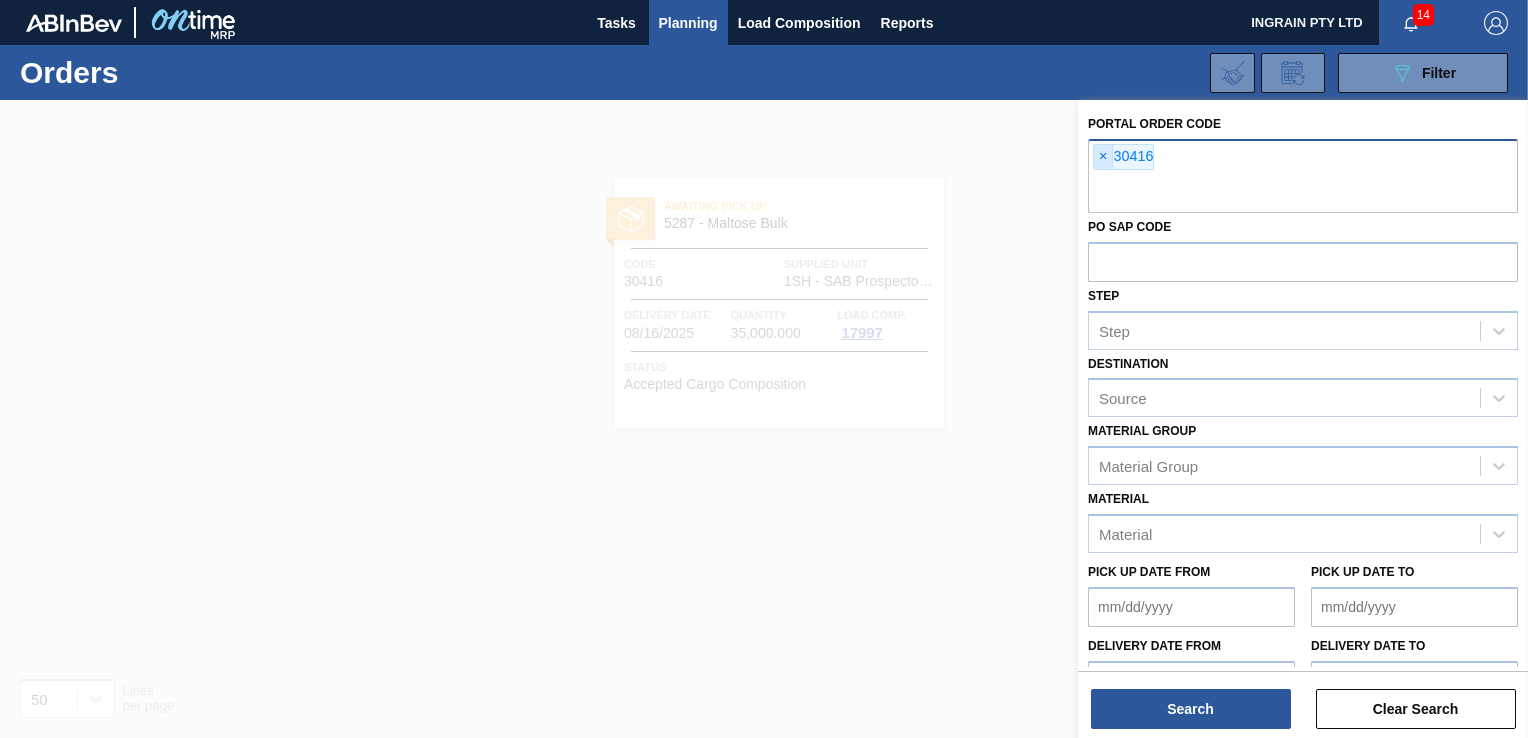 click on "×" at bounding box center (1103, 157) 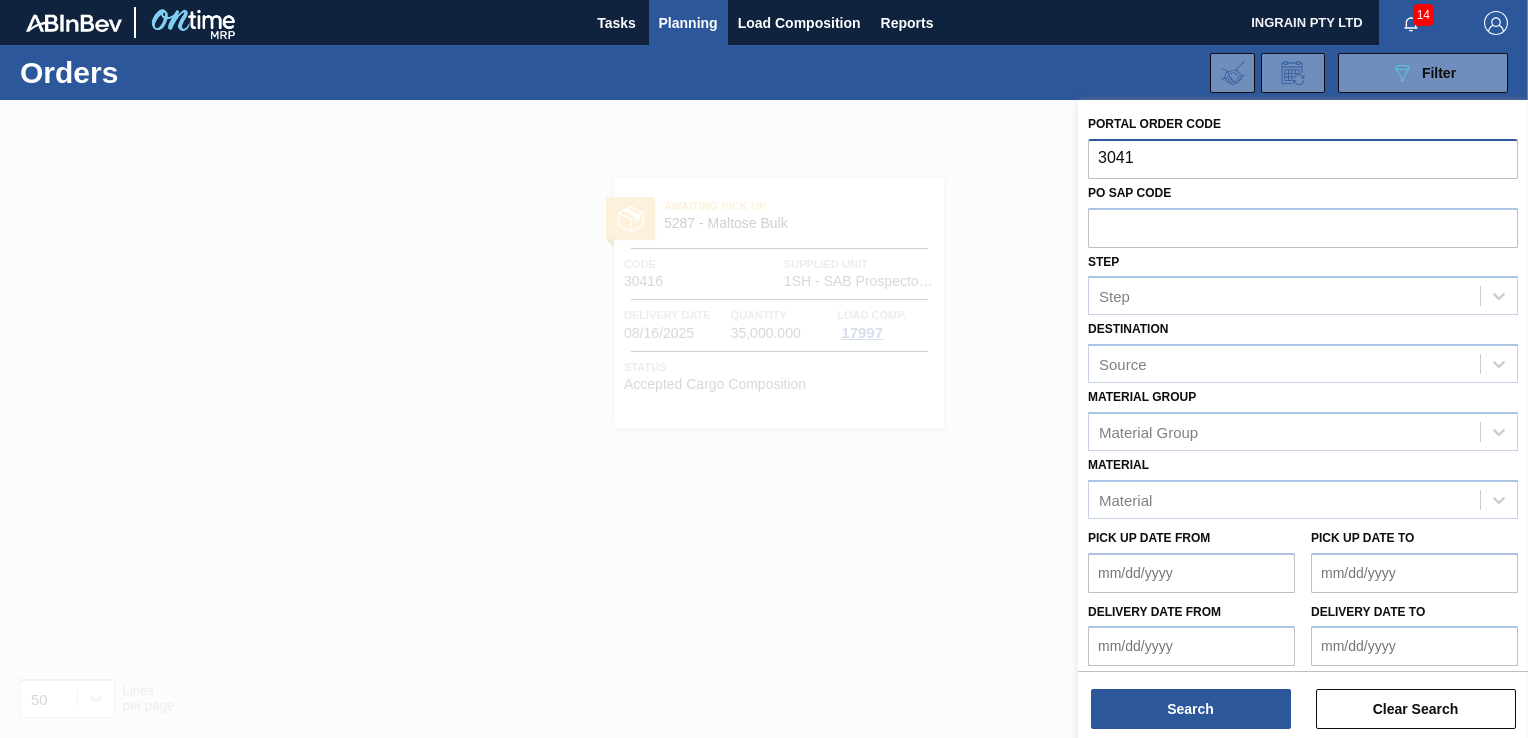 type on "30417" 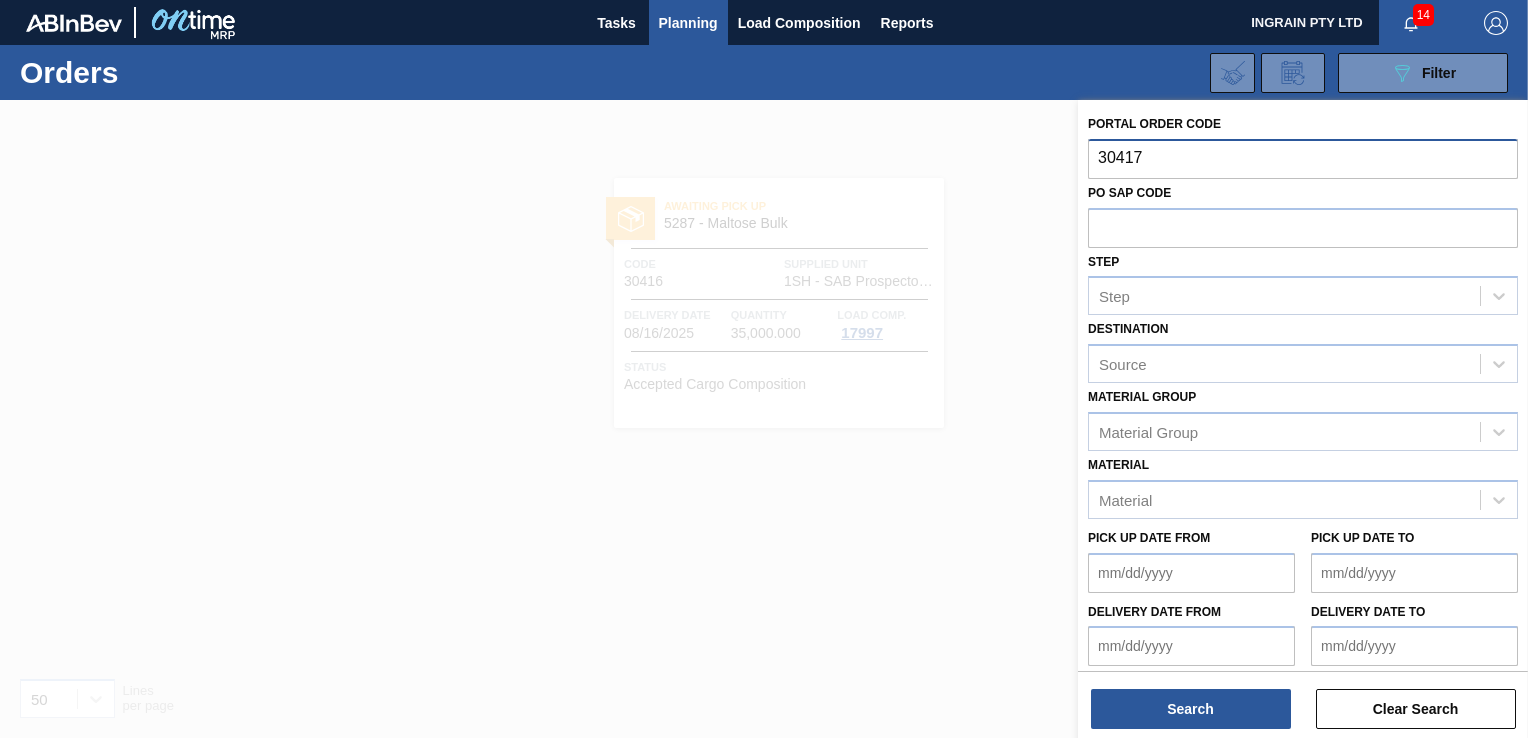 type 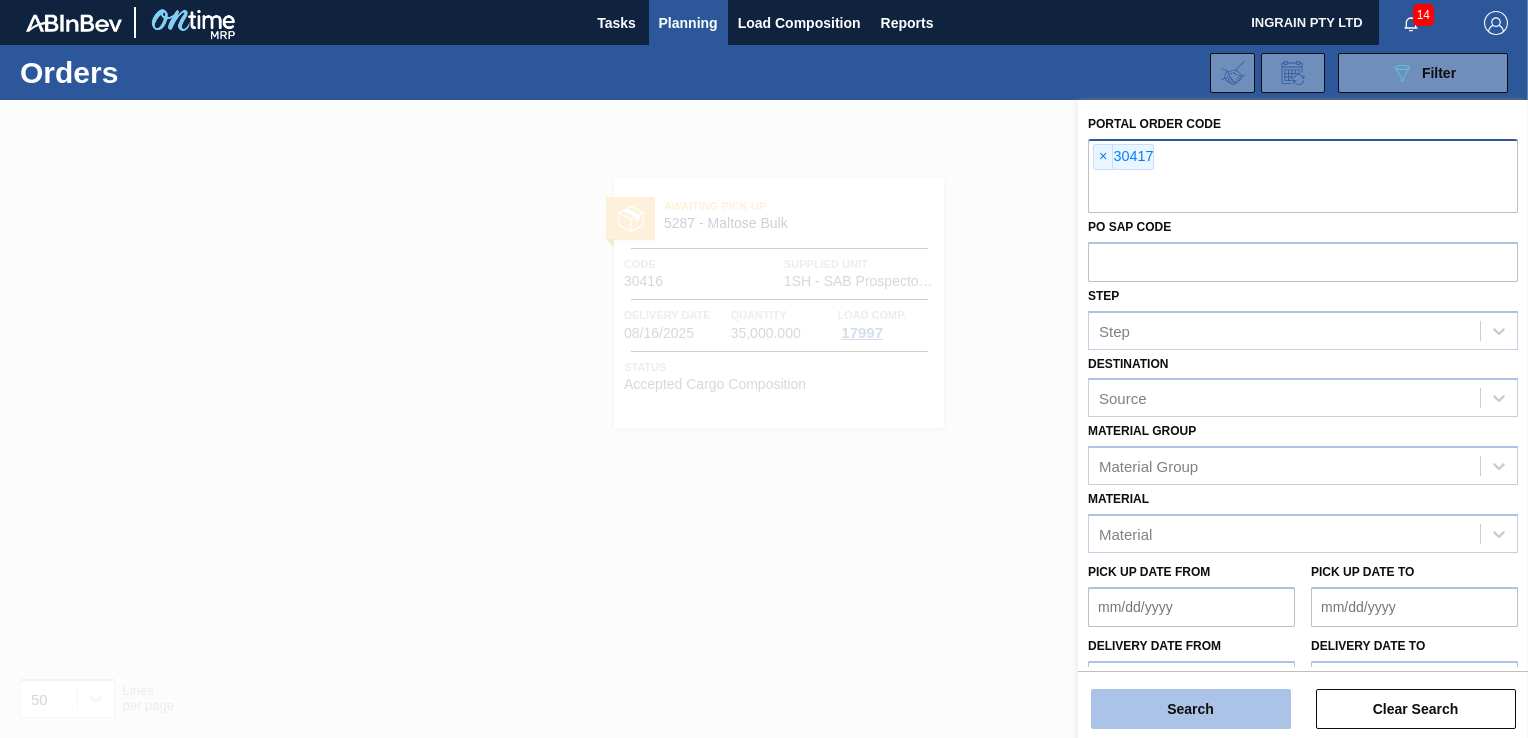click on "Search" at bounding box center (1191, 709) 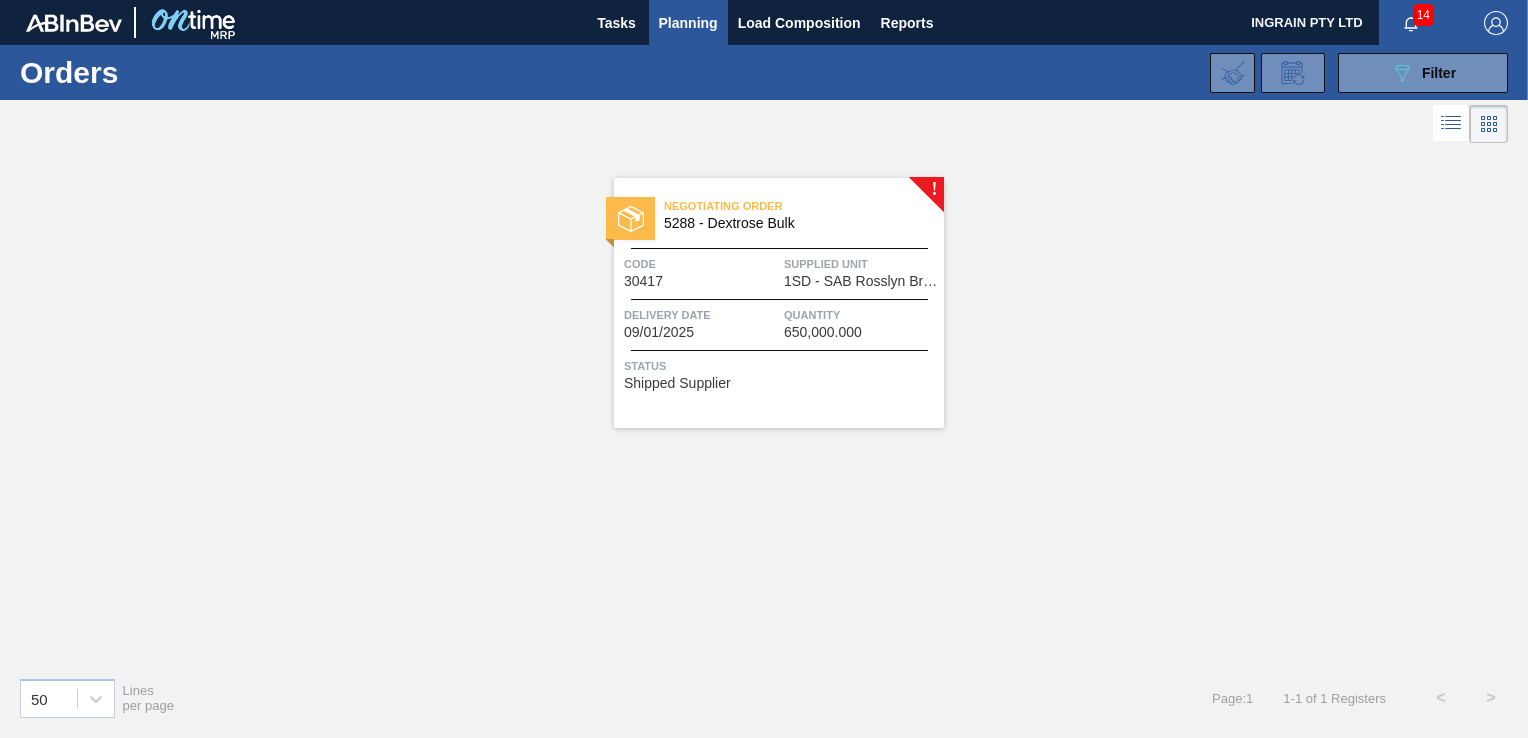 click on "1SD - SAB Rosslyn Brewery" at bounding box center [861, 281] 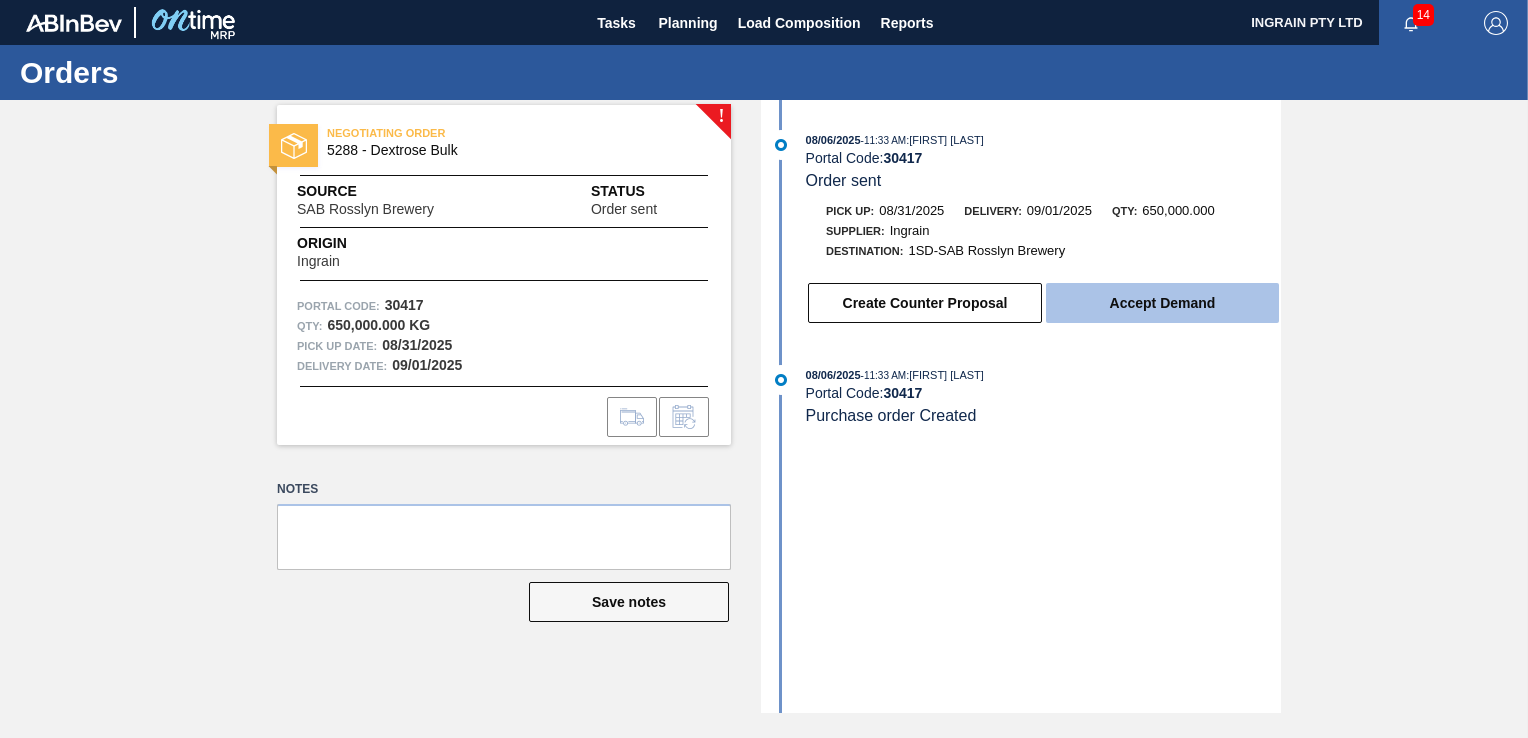click on "Accept Demand" at bounding box center (1162, 303) 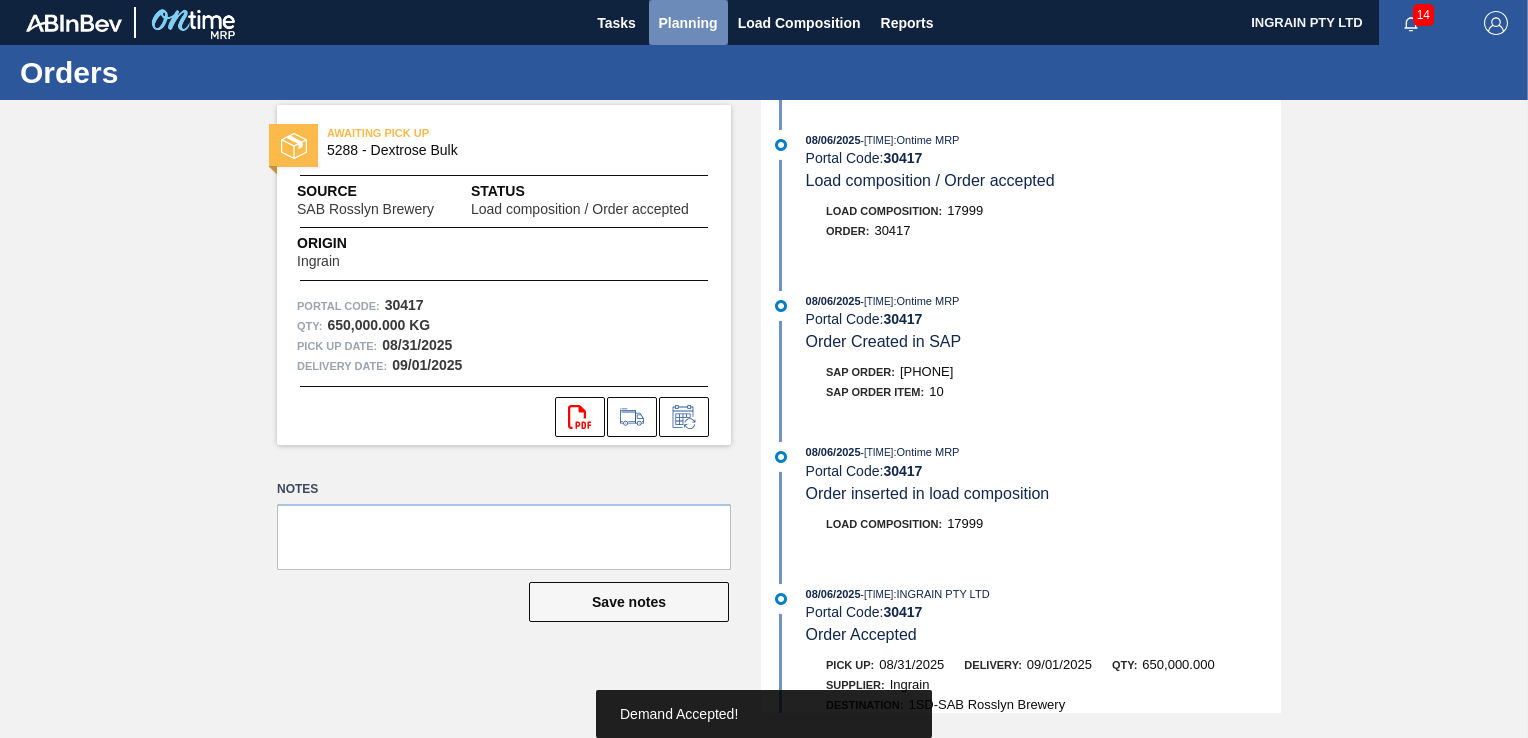 click on "Planning" at bounding box center [688, 23] 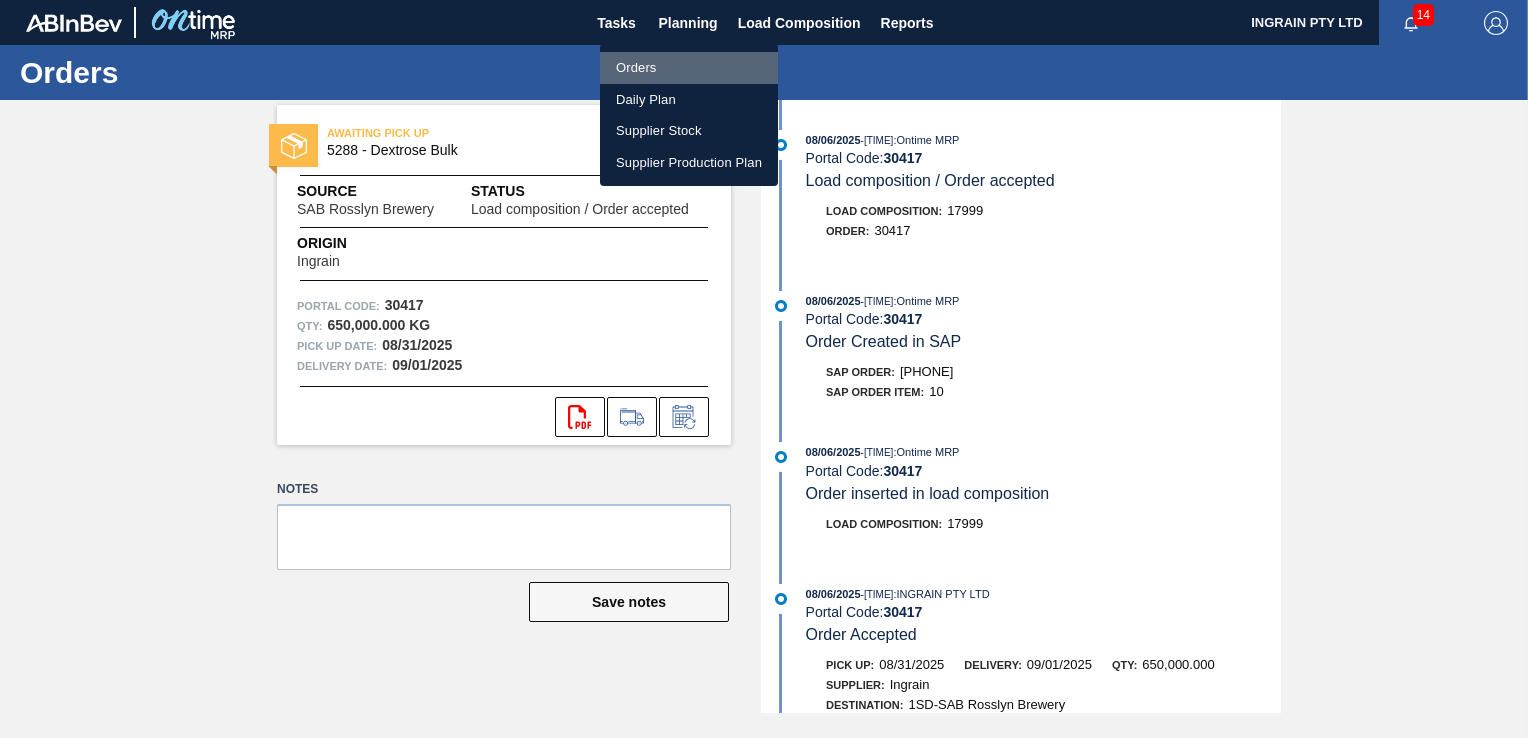 click on "Orders" at bounding box center [689, 68] 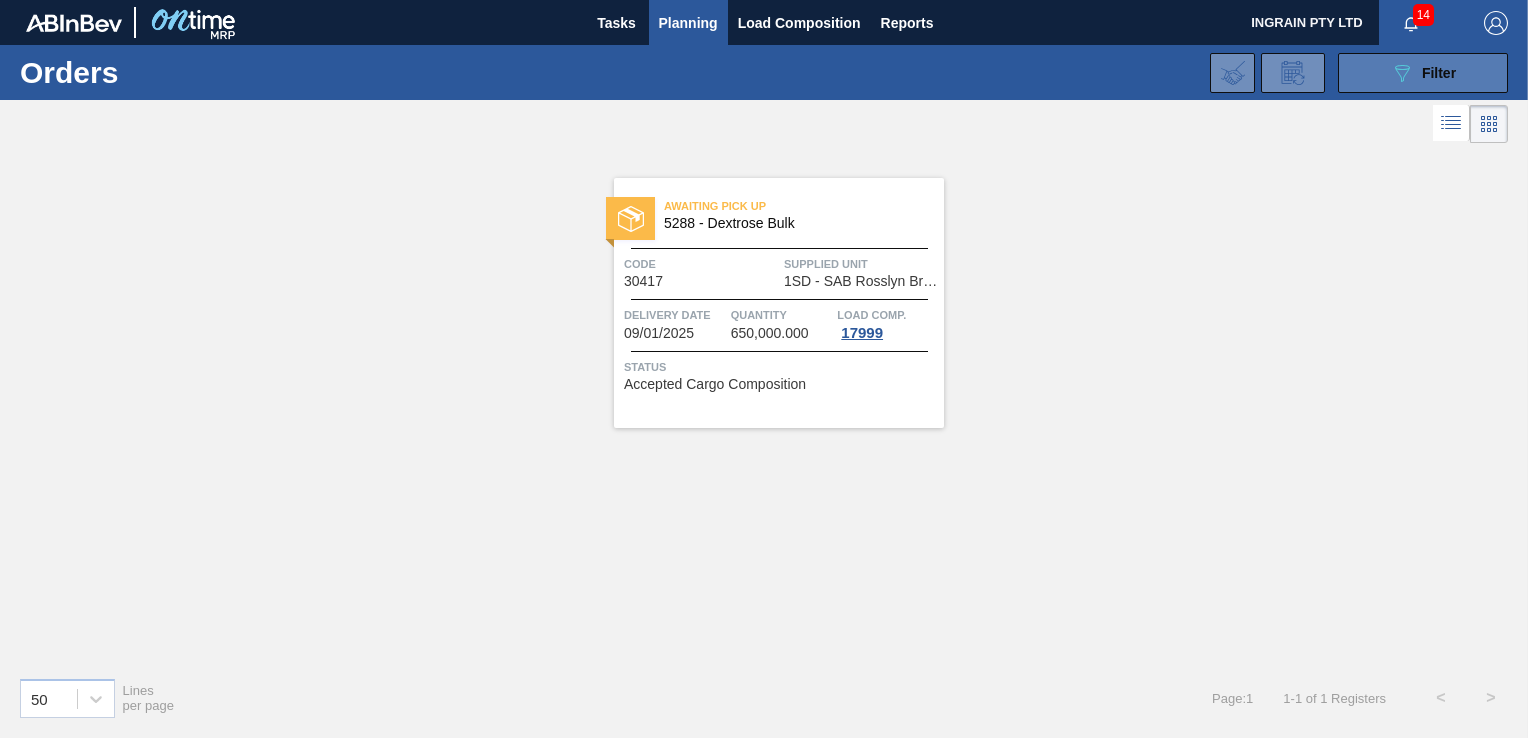 click on "Filter" at bounding box center [1439, 73] 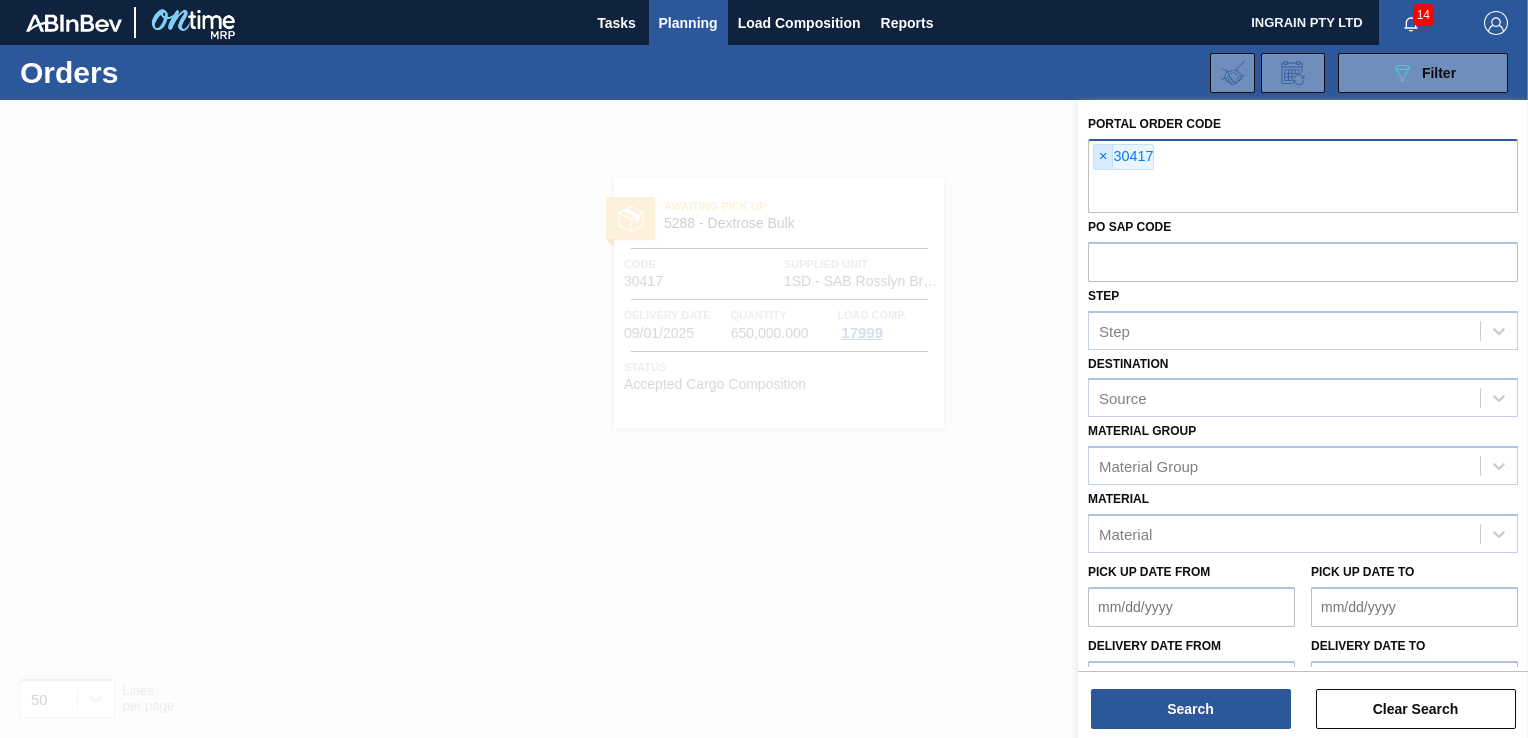 click on "×" at bounding box center (1103, 157) 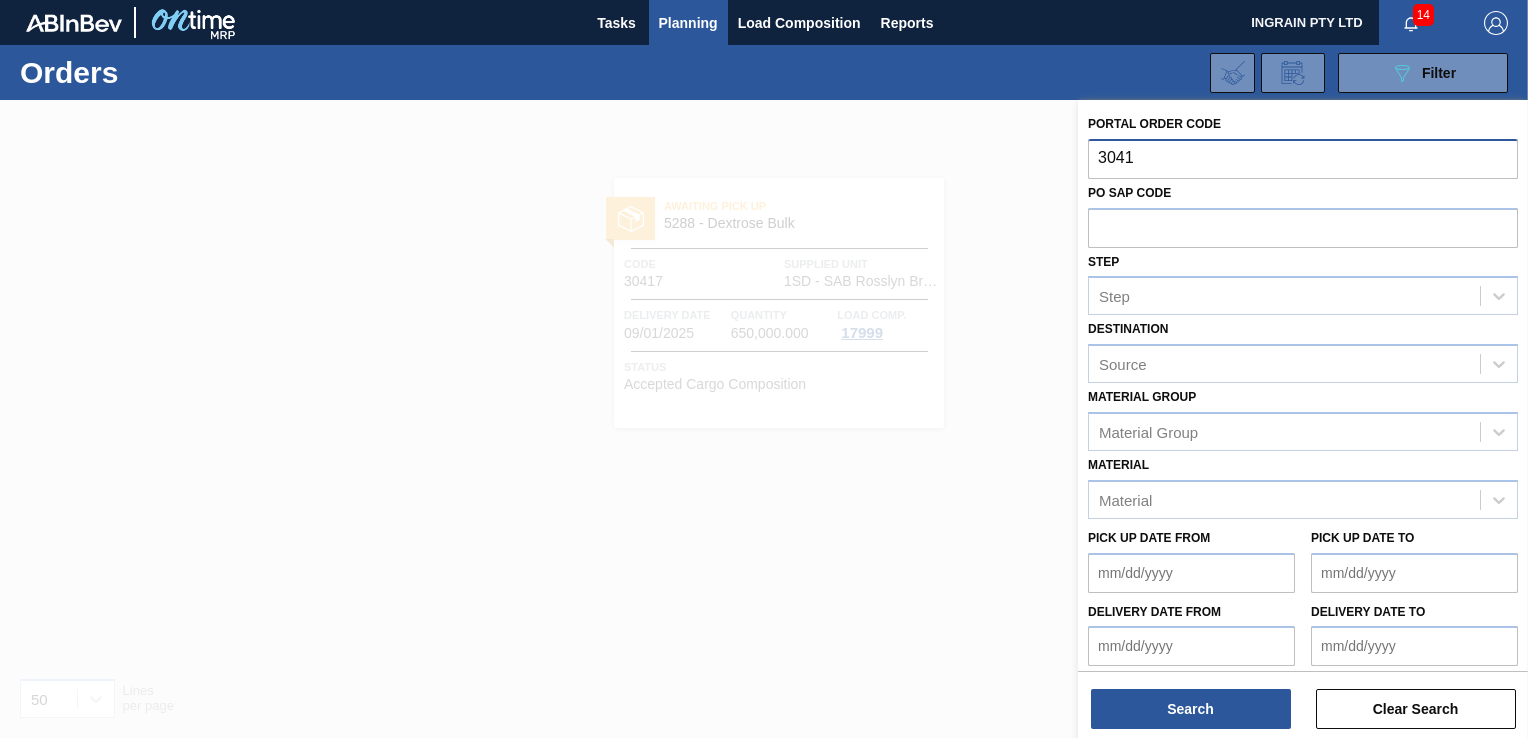 type on "30418" 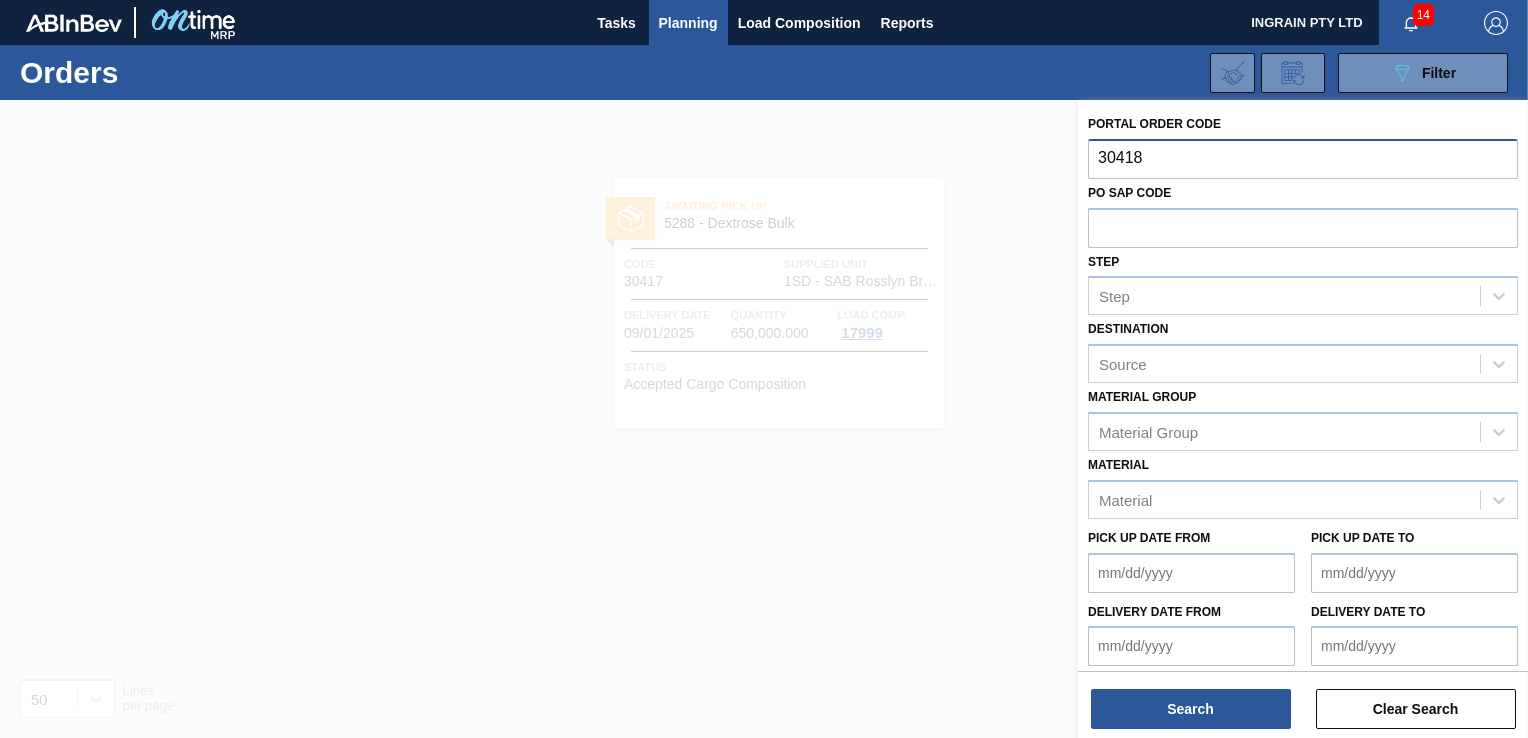 type 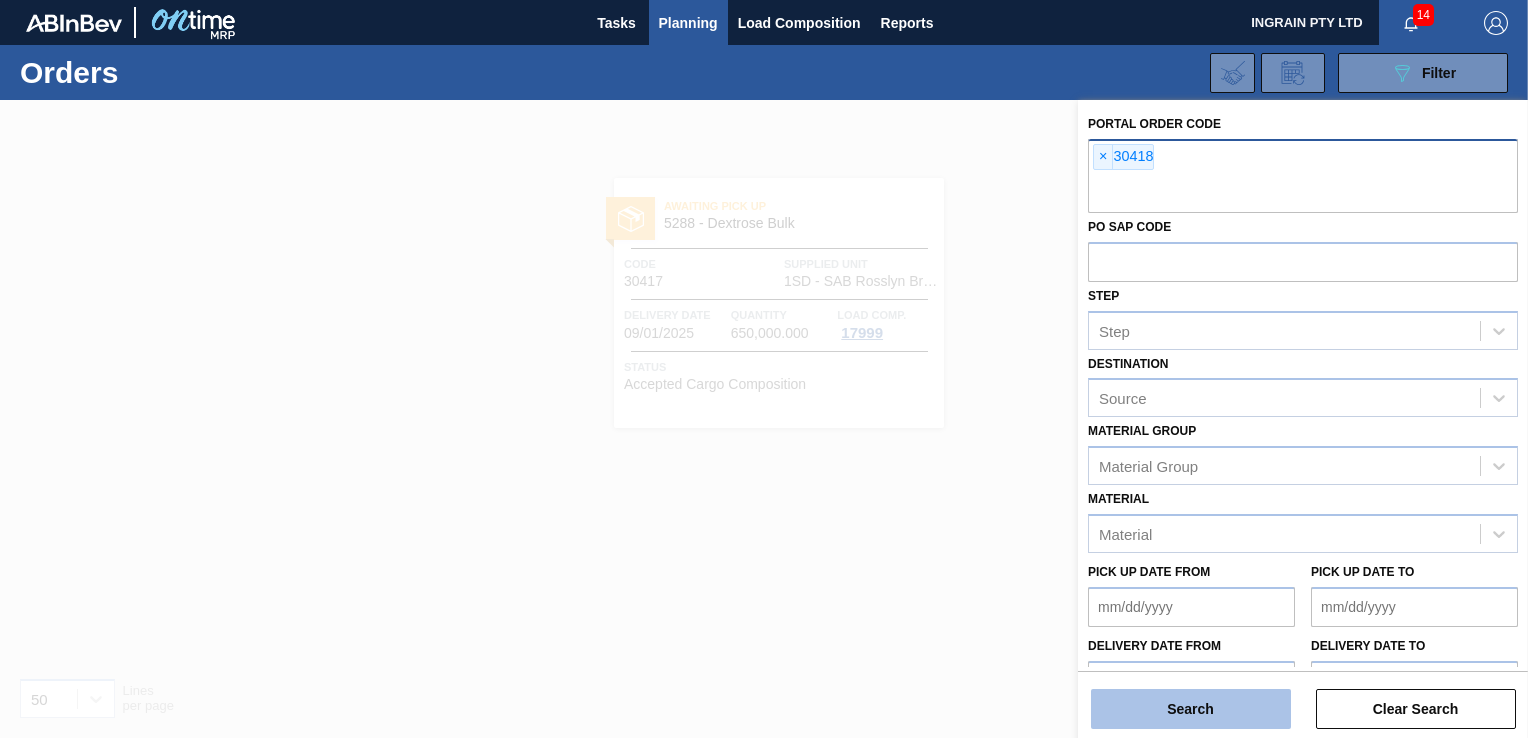 click on "Search" at bounding box center (1191, 709) 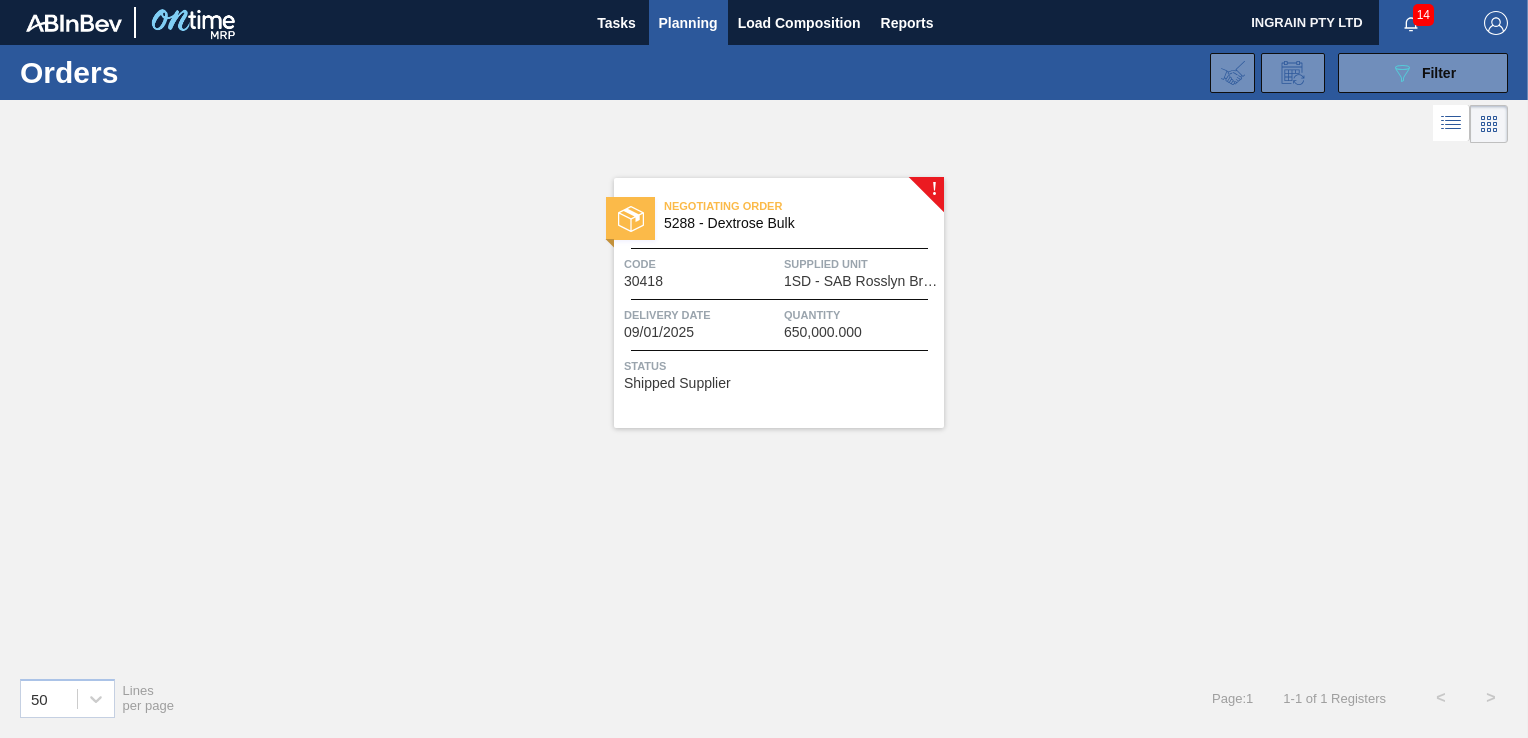 click on "Quantity" at bounding box center (861, 315) 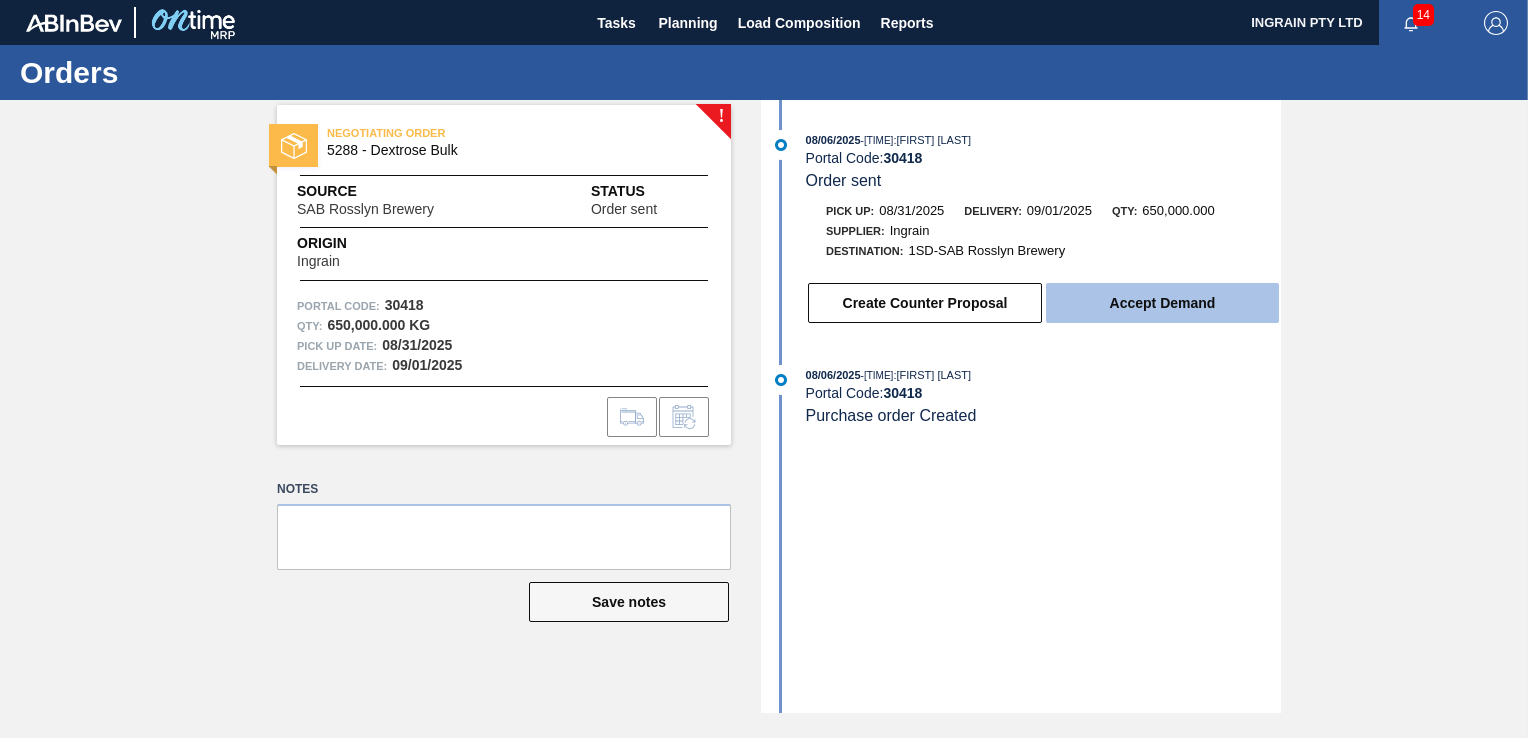 click on "Accept Demand" at bounding box center [1162, 303] 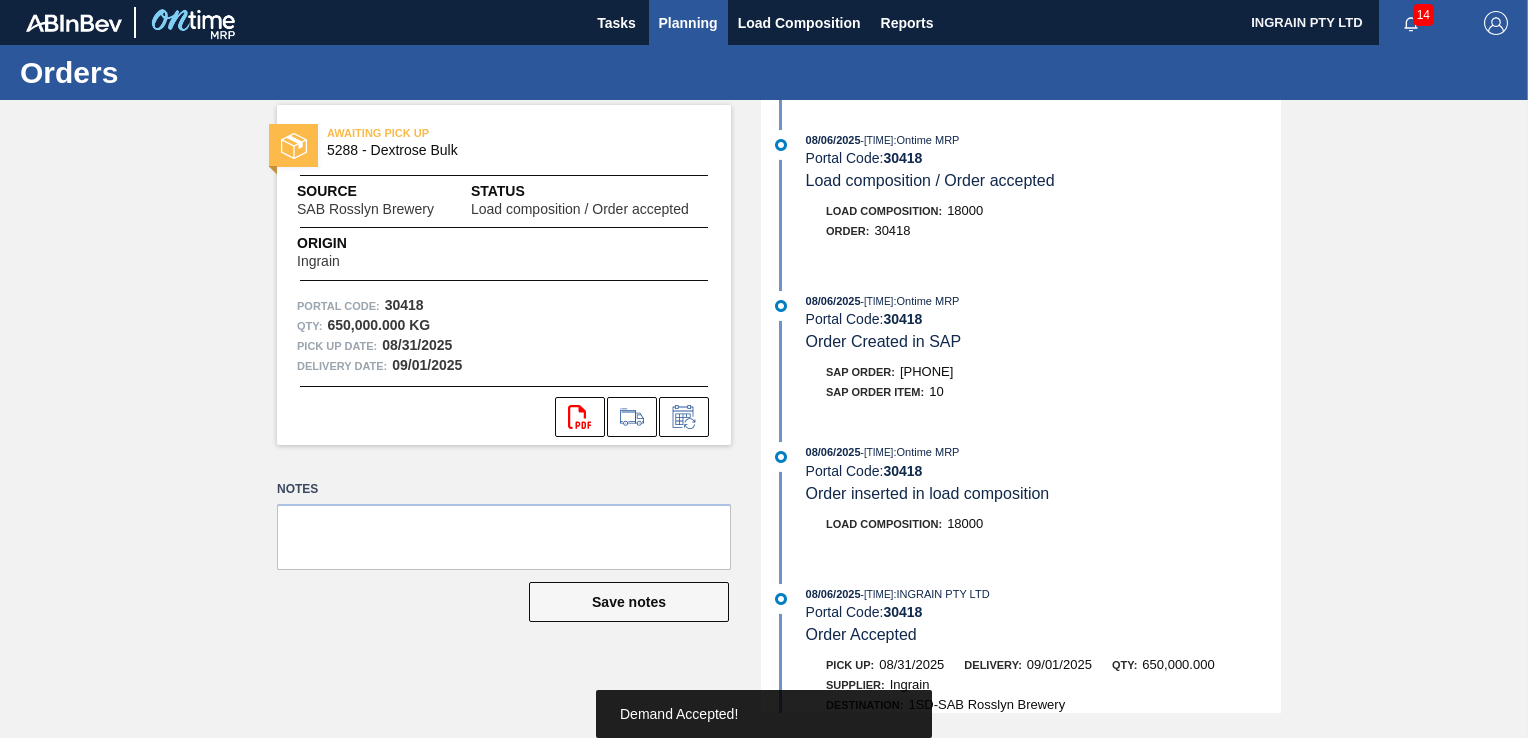 click on "Planning" at bounding box center (688, 23) 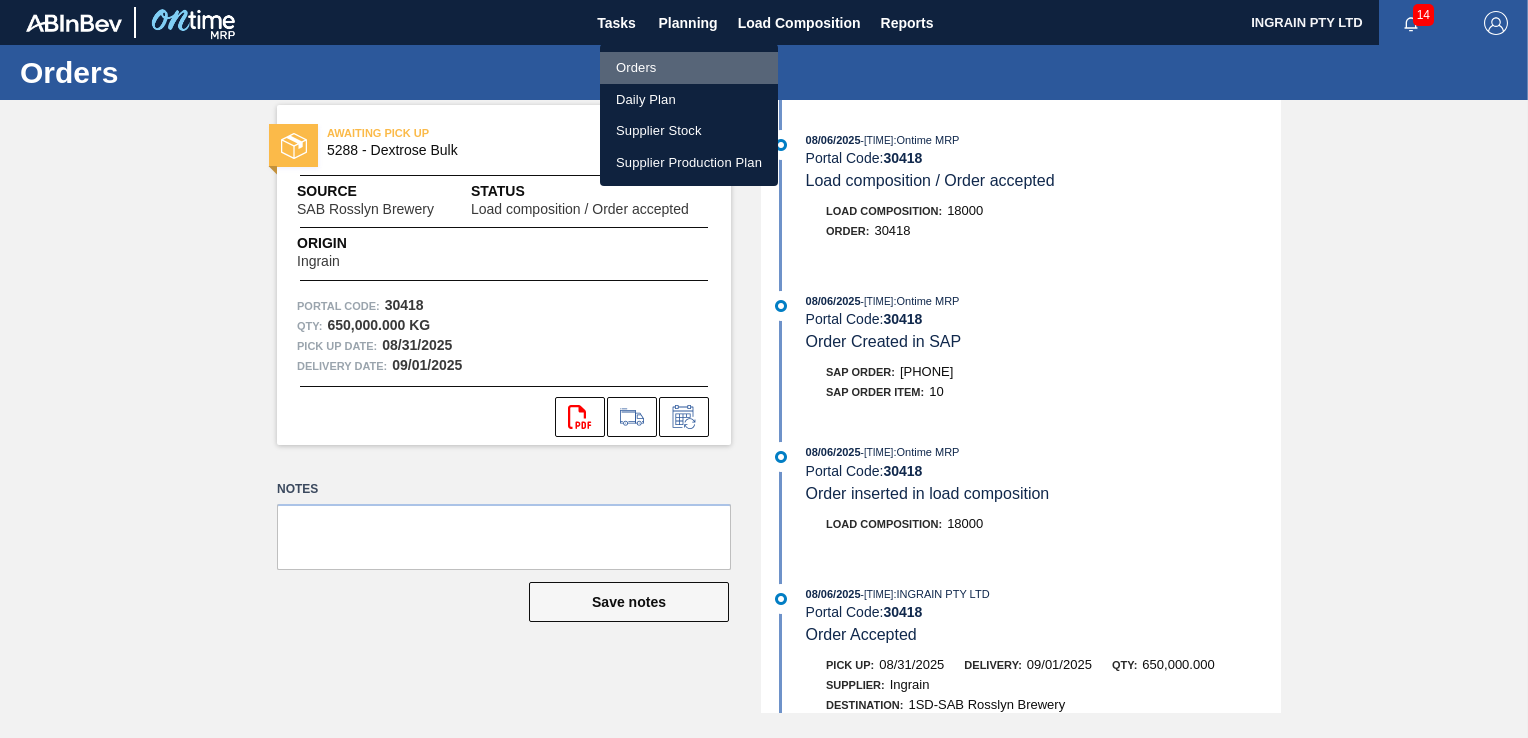 click on "Orders" at bounding box center [689, 68] 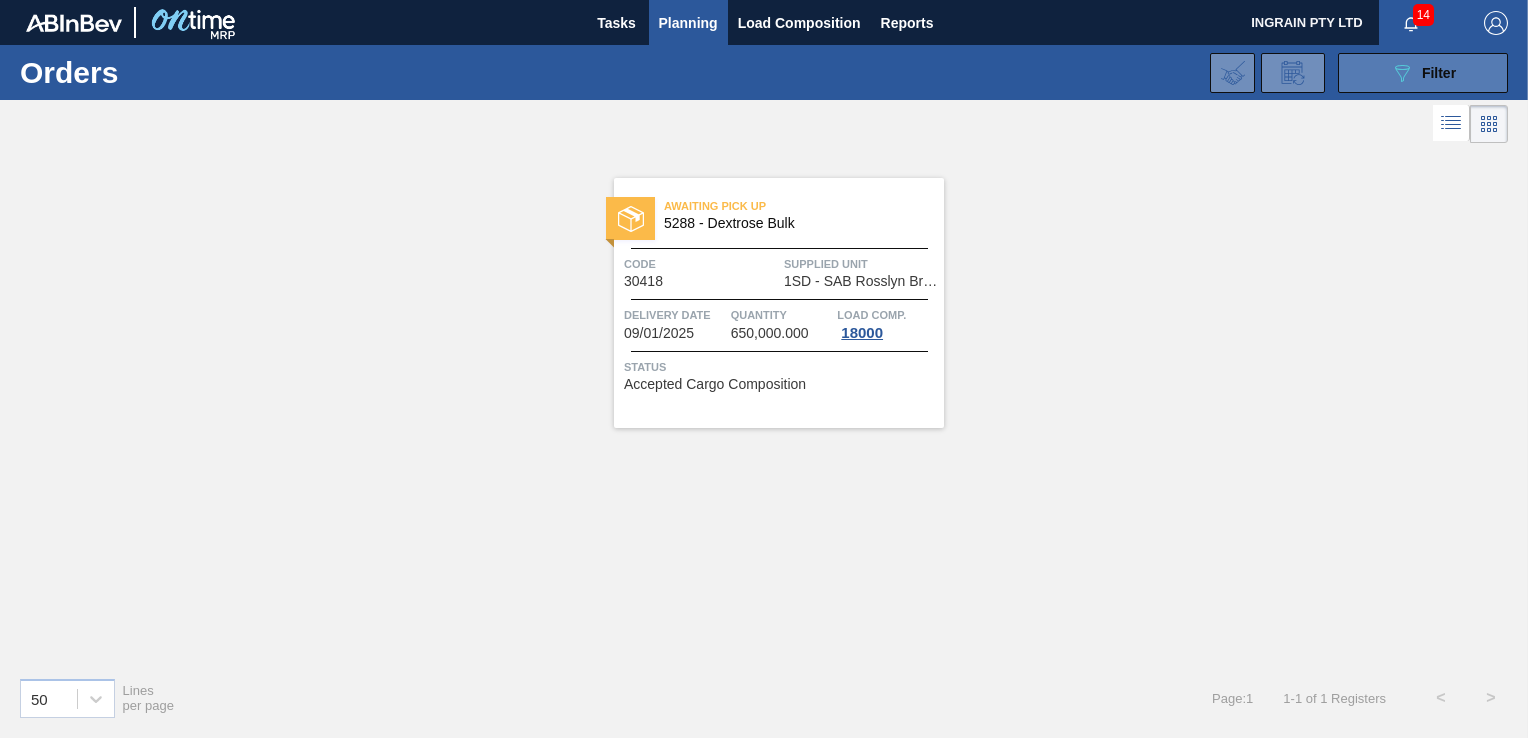 click on "089F7B8B-B2A5-4AFE-B5C0-19BA573D28AC Filter" at bounding box center (1423, 73) 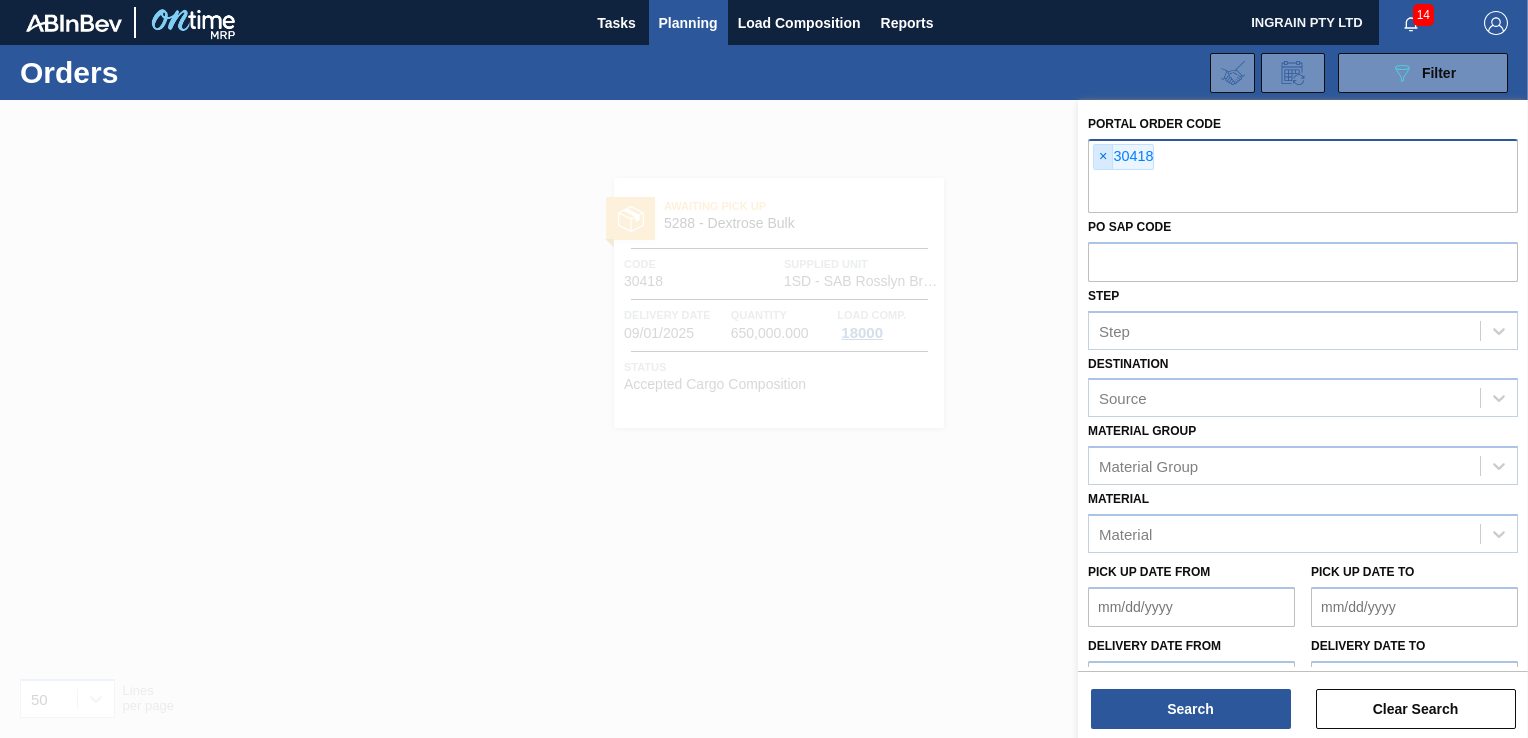 click on "×" at bounding box center (1103, 157) 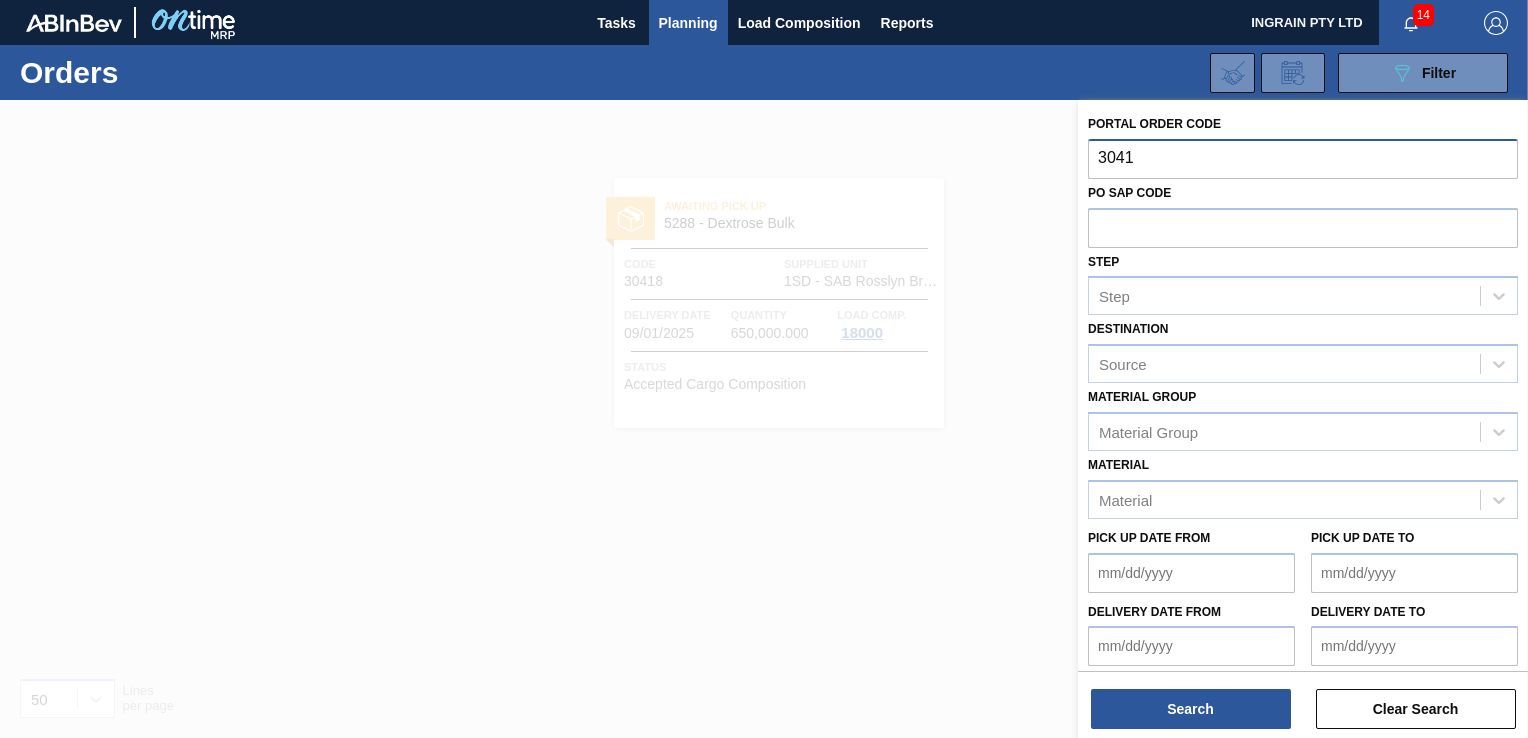 type on "30419" 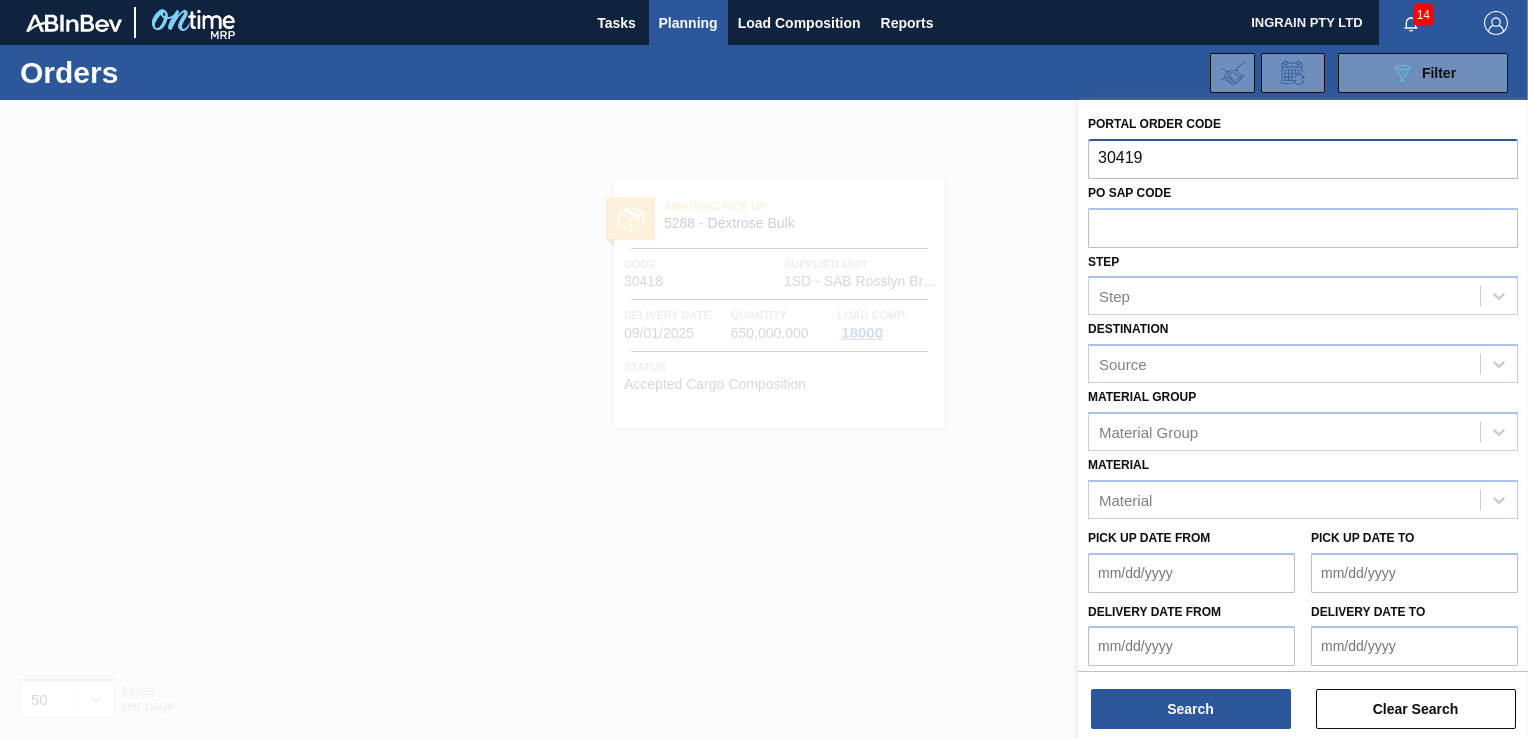 type 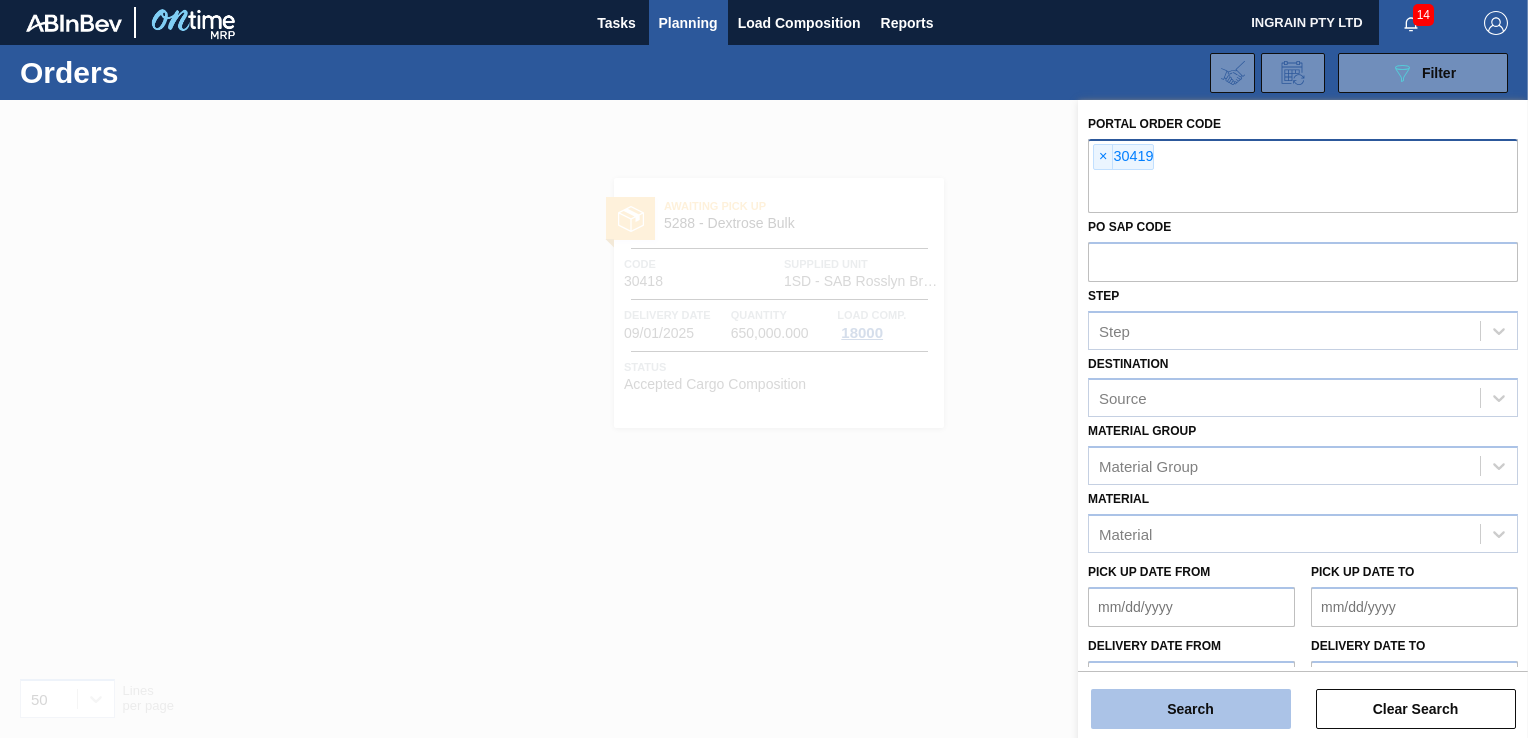 click on "Search" at bounding box center (1191, 709) 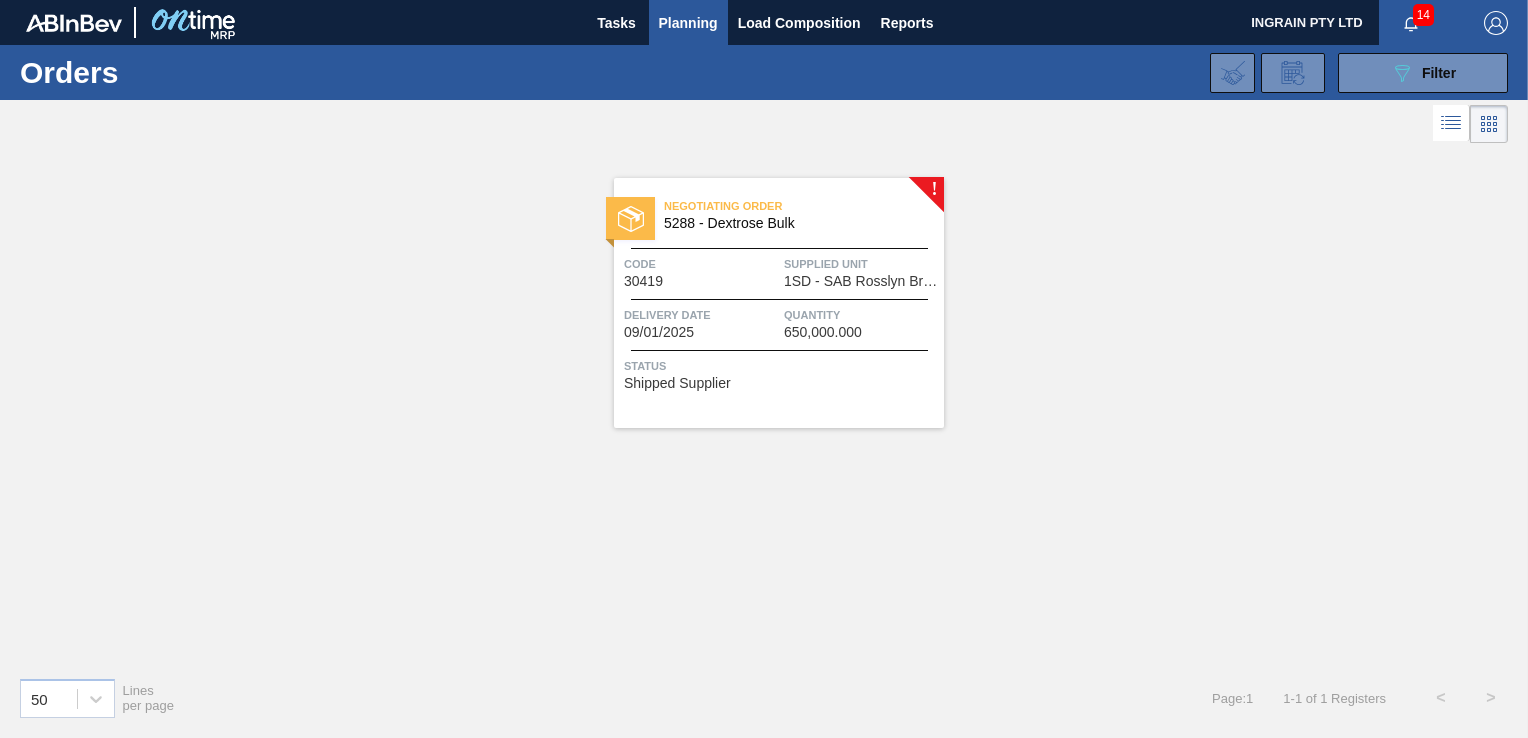 click on "1SD - SAB Rosslyn Brewery" at bounding box center (861, 281) 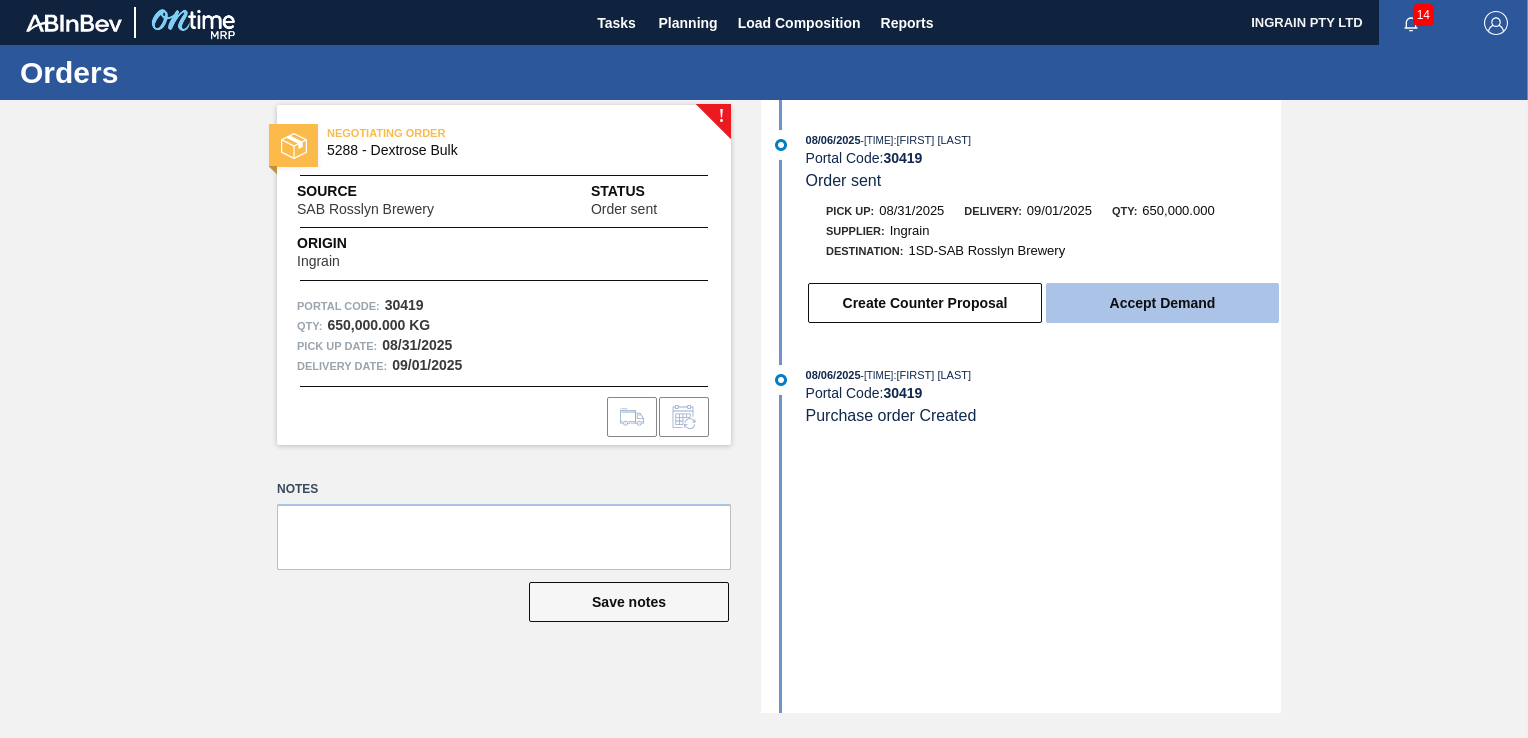 click on "Accept Demand" at bounding box center (1162, 303) 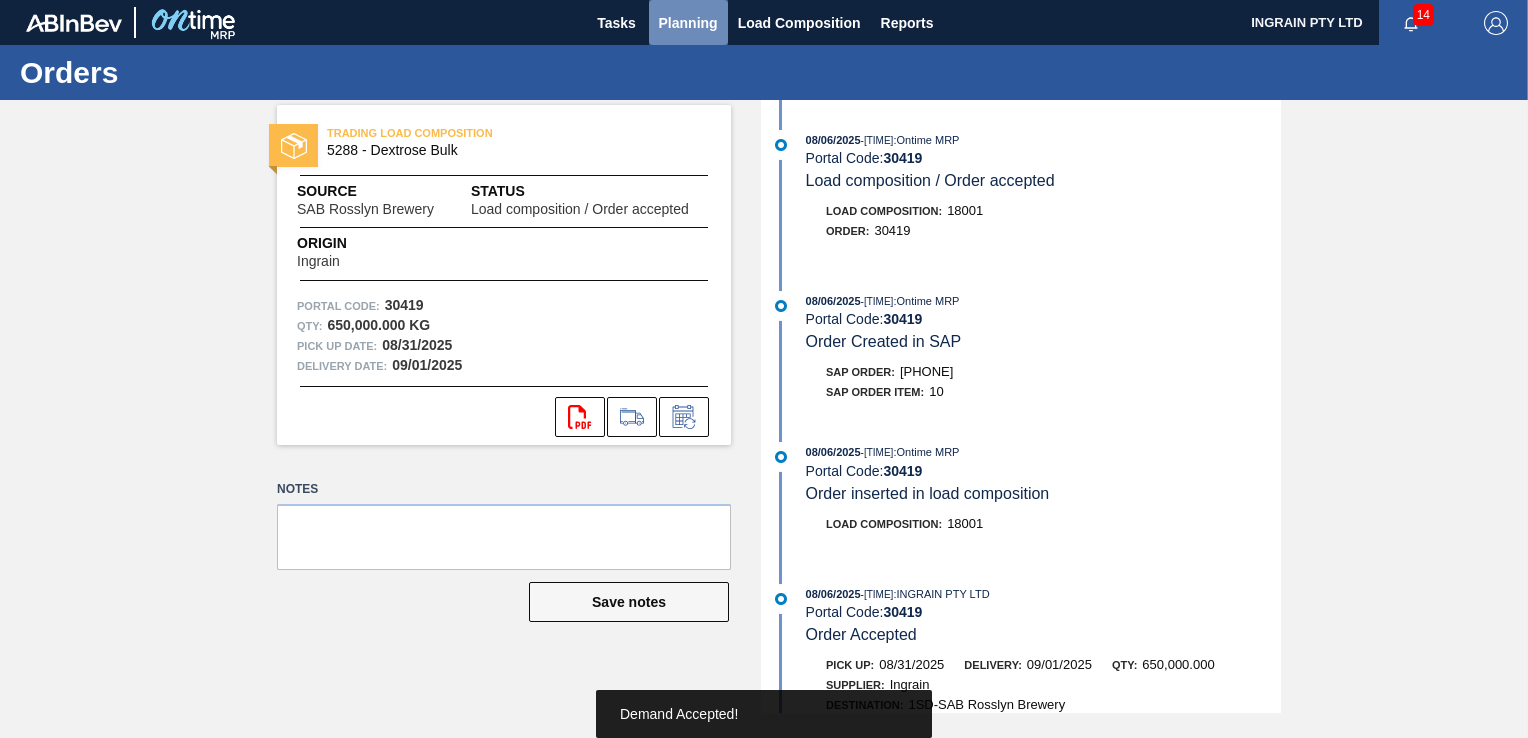 click on "Planning" at bounding box center (688, 23) 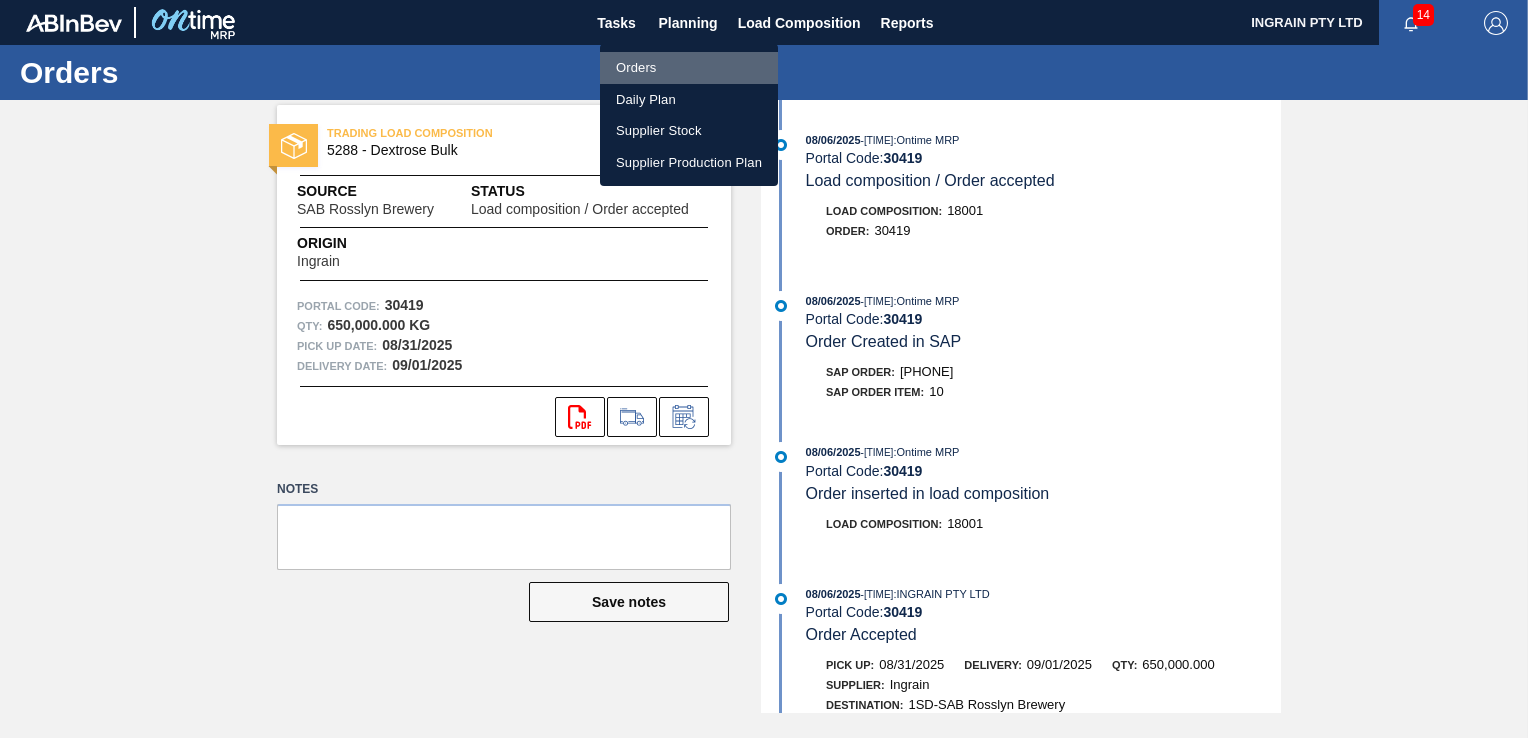 click on "Orders" at bounding box center (689, 68) 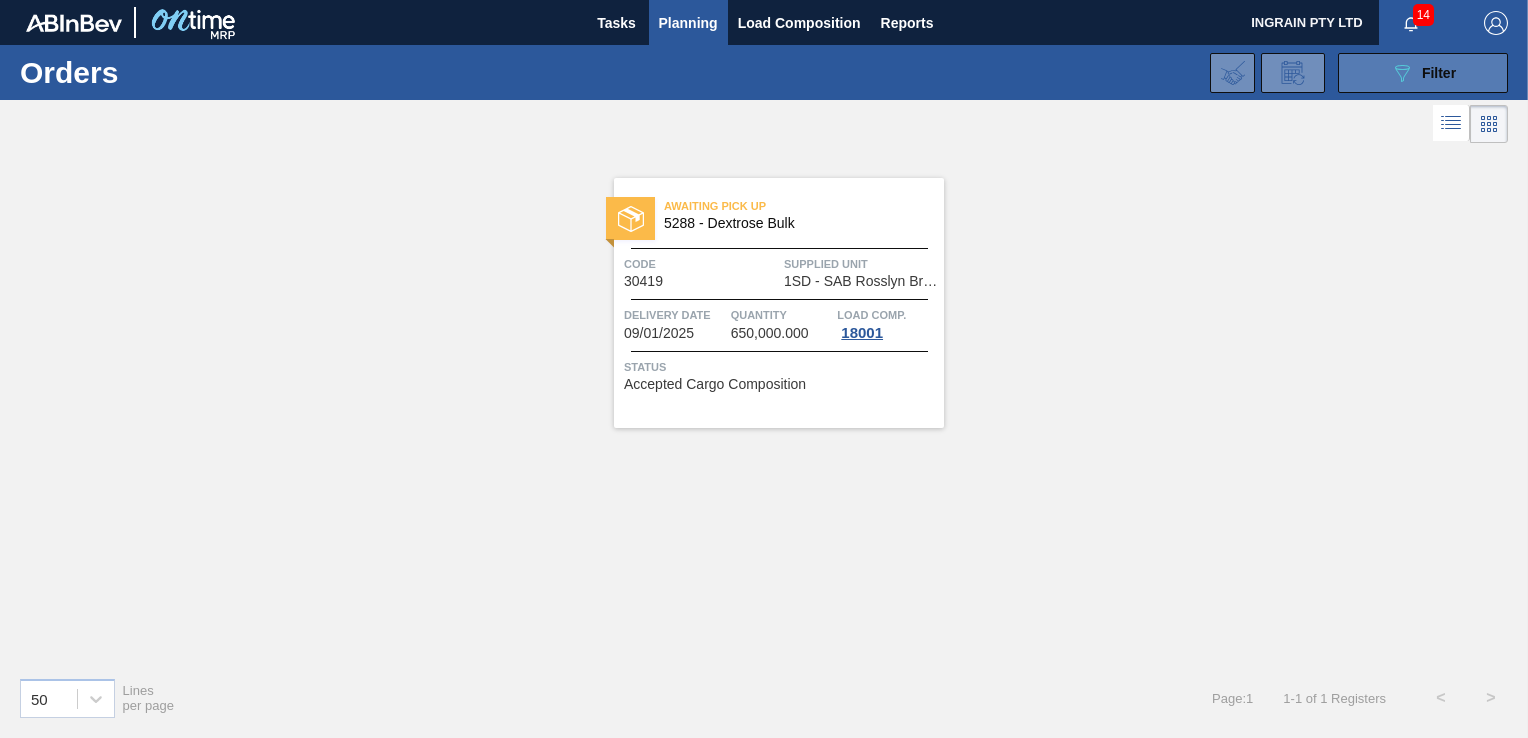 click on "089F7B8B-B2A5-4AFE-B5C0-19BA573D28AC" 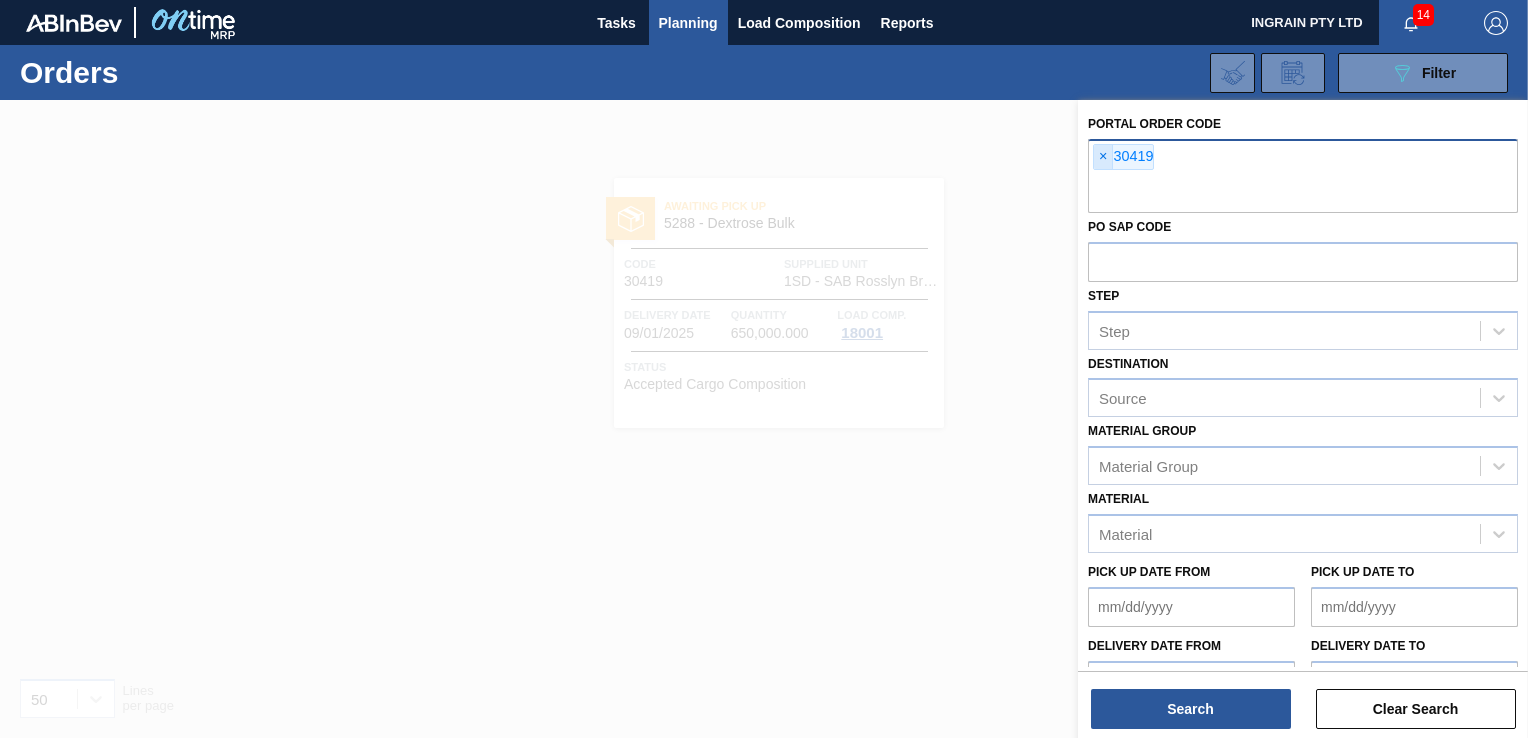 click on "×" at bounding box center [1103, 157] 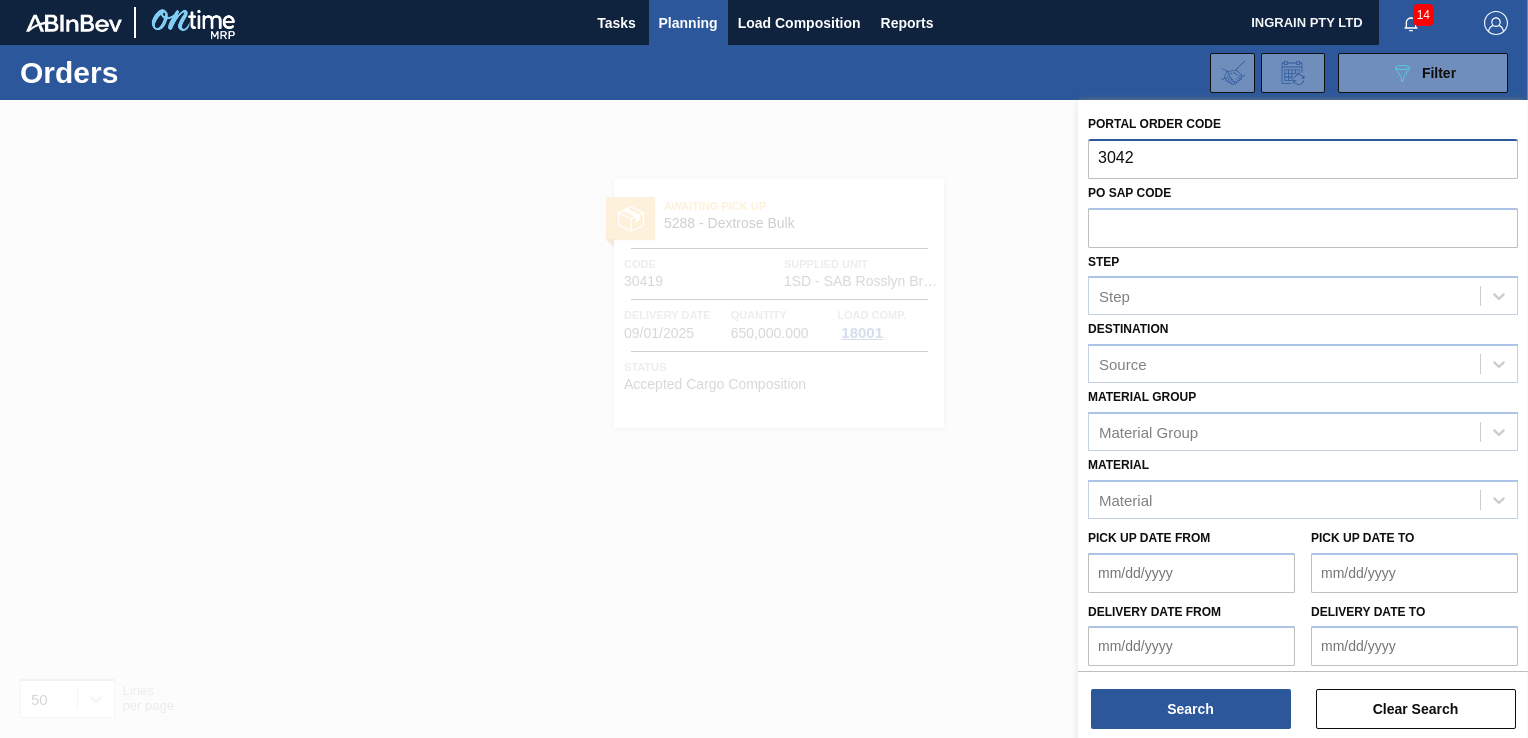 type on "30420" 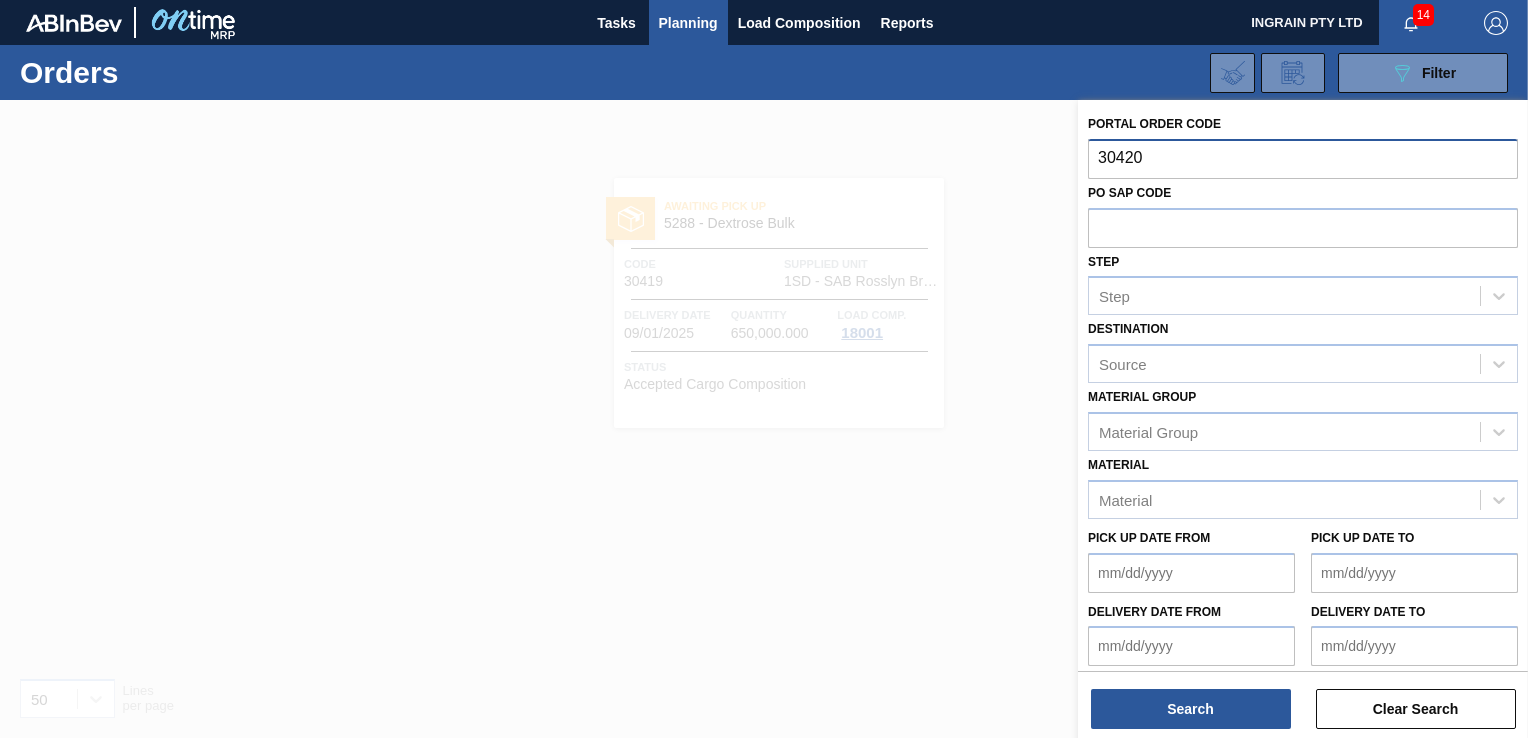type 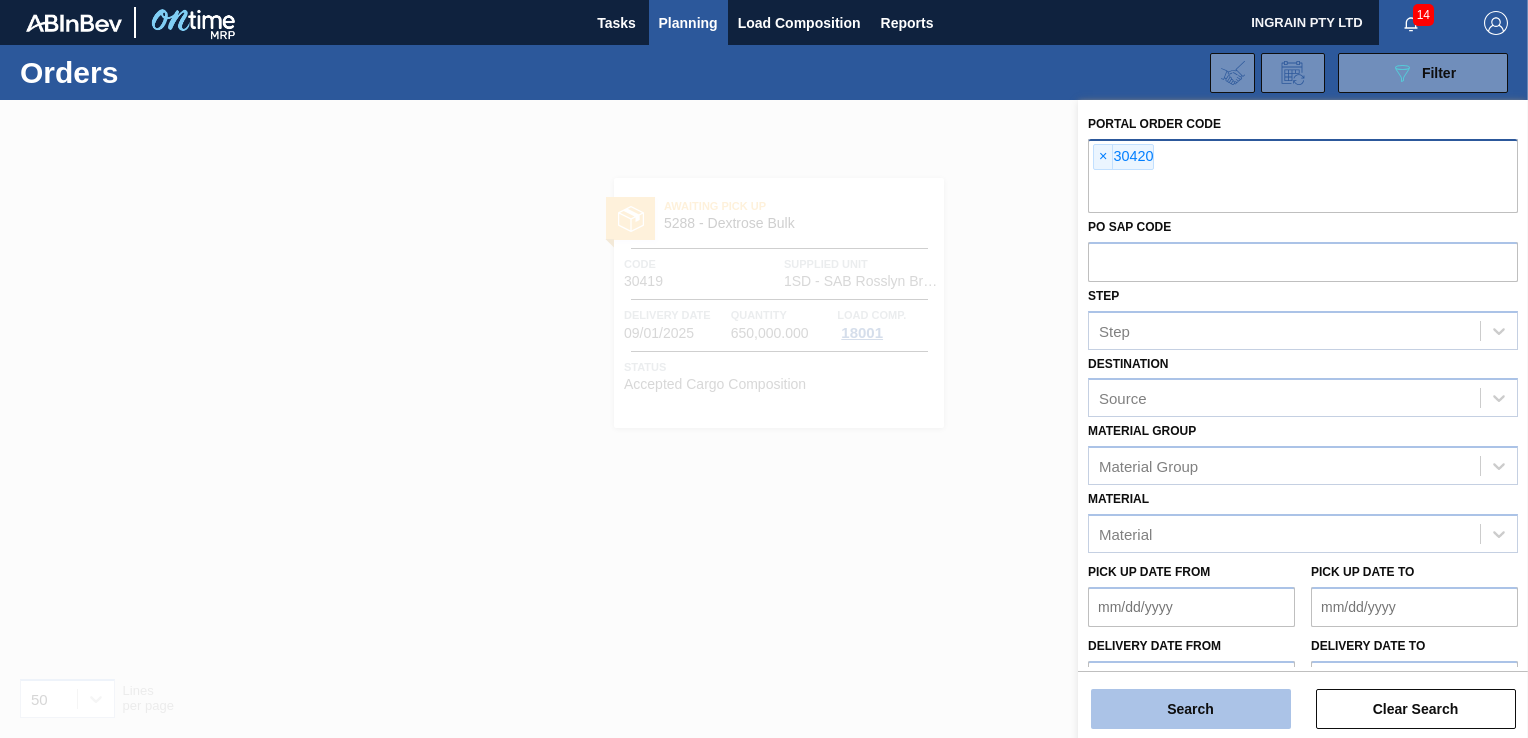 click on "Search" at bounding box center (1191, 709) 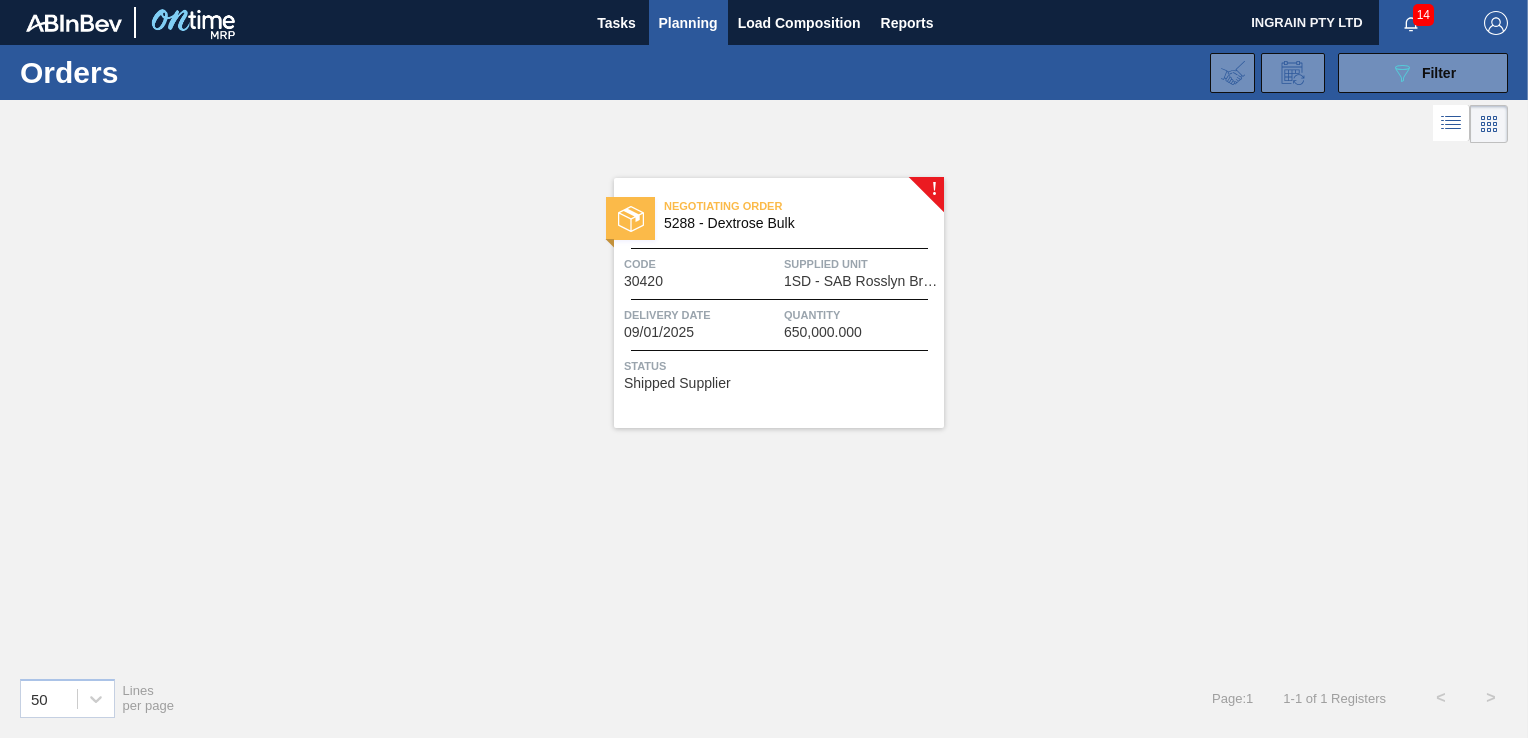 click on "1SD - SAB Rosslyn Brewery" at bounding box center [861, 281] 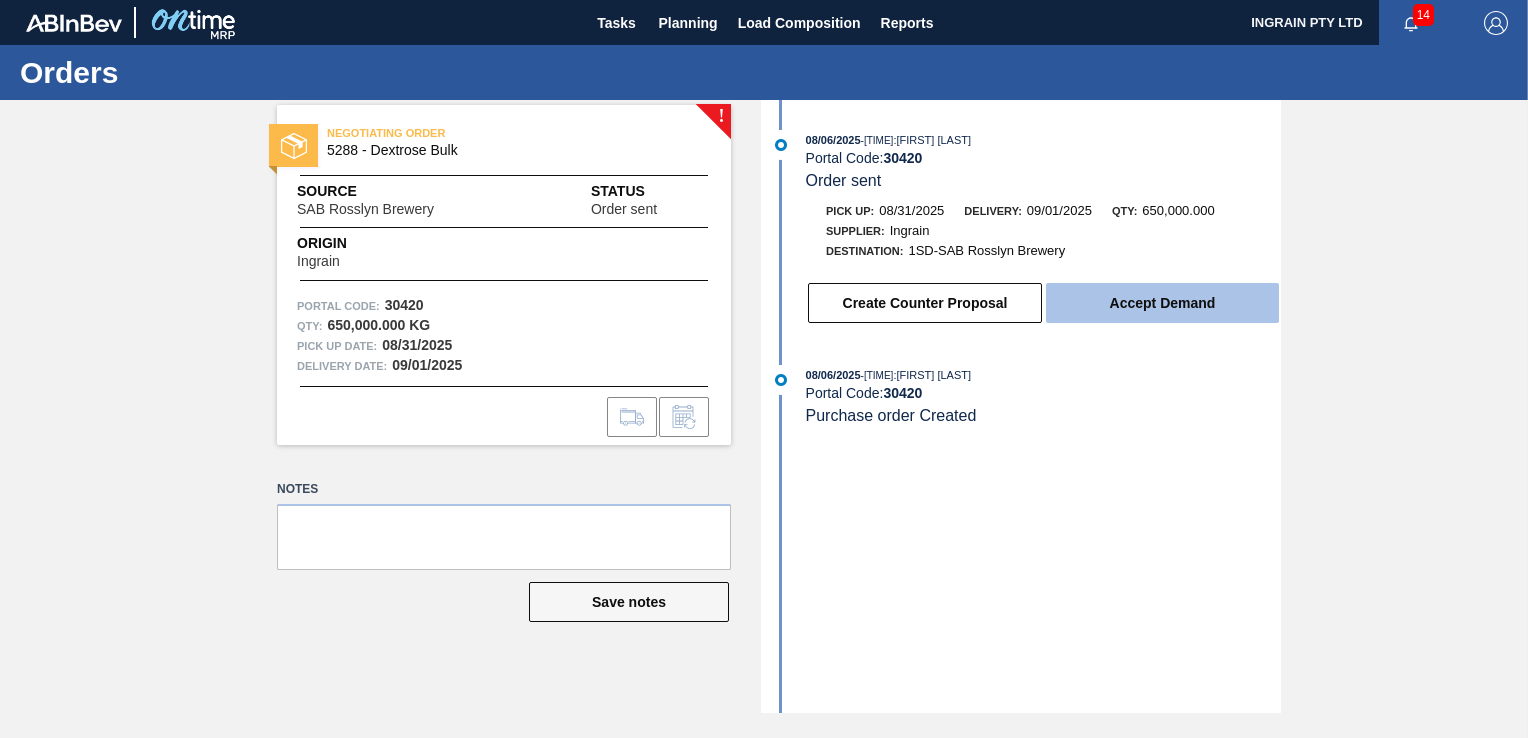 click on "Accept Demand" at bounding box center [1162, 303] 